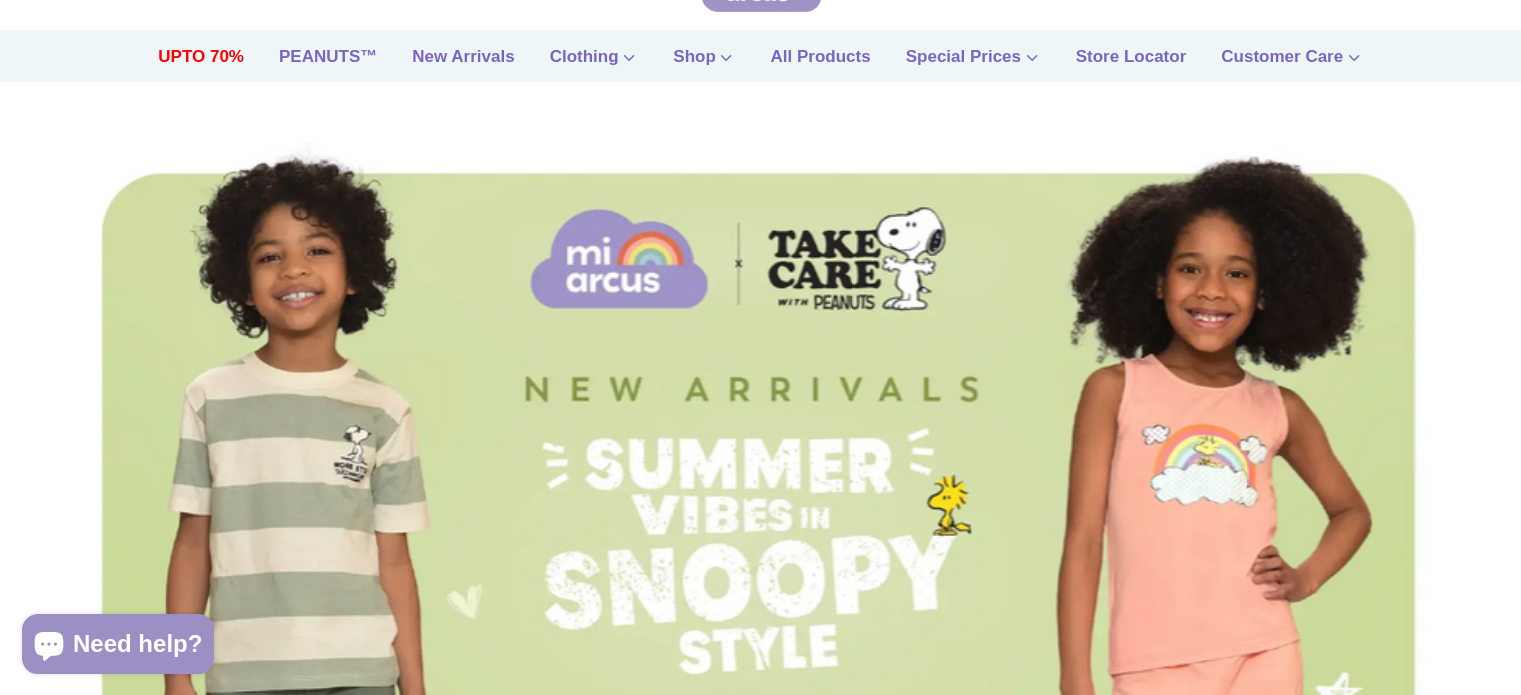 scroll, scrollTop: 127, scrollLeft: 0, axis: vertical 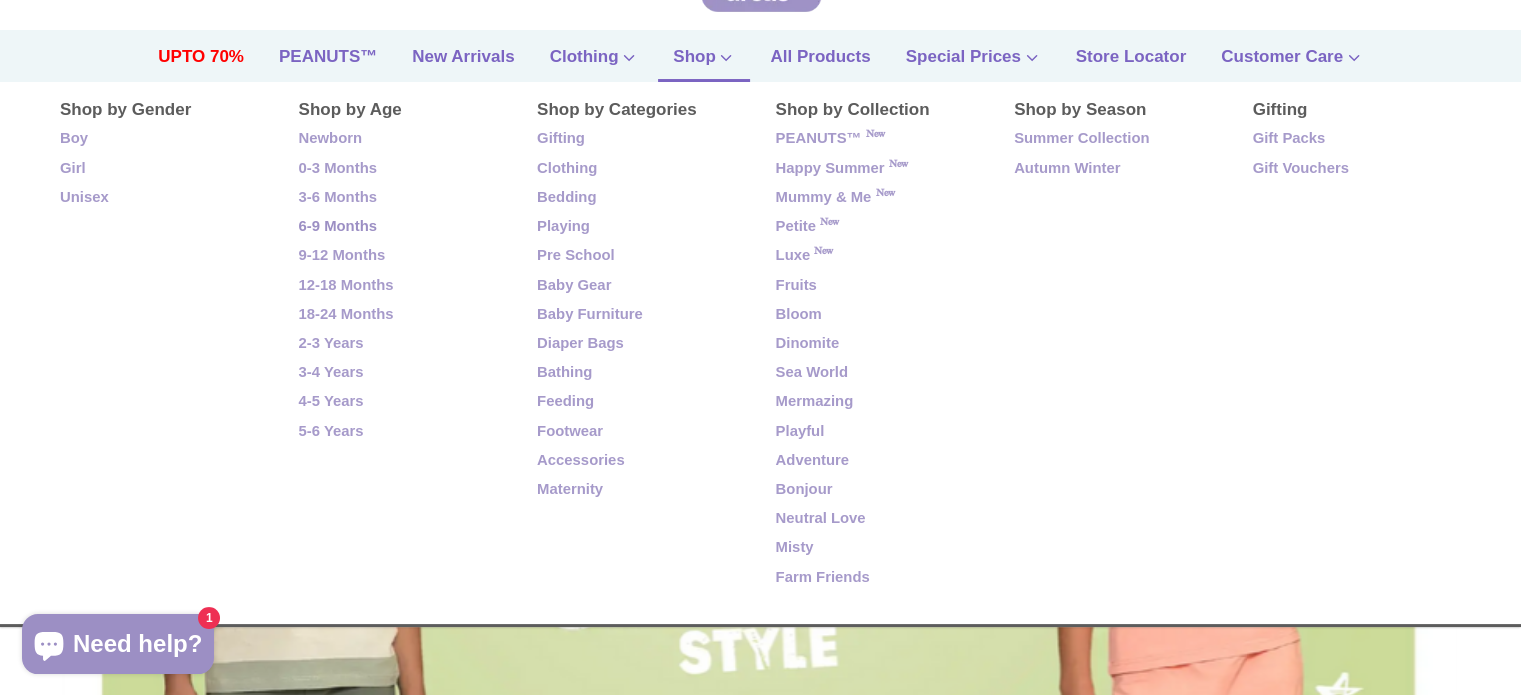 click on "6-9 Months" at bounding box center [403, 227] 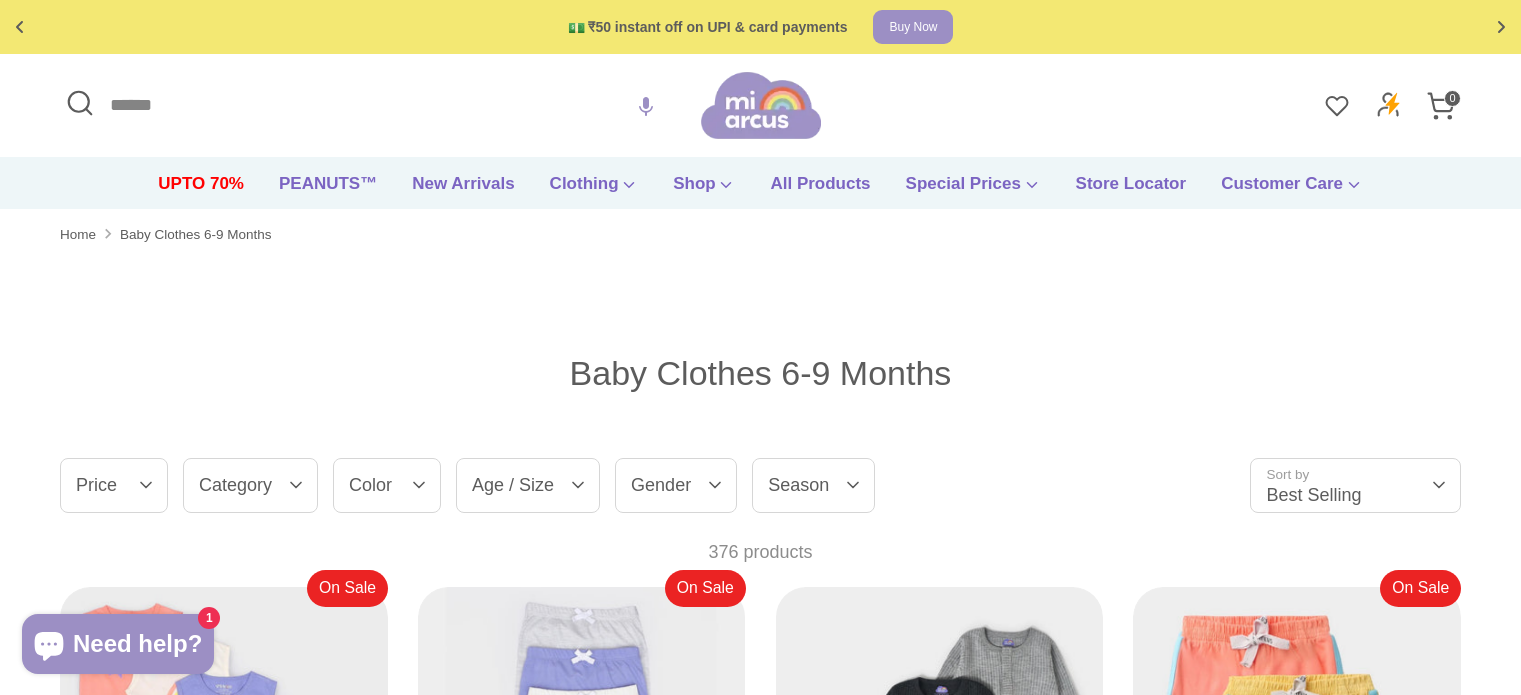 scroll, scrollTop: 0, scrollLeft: 0, axis: both 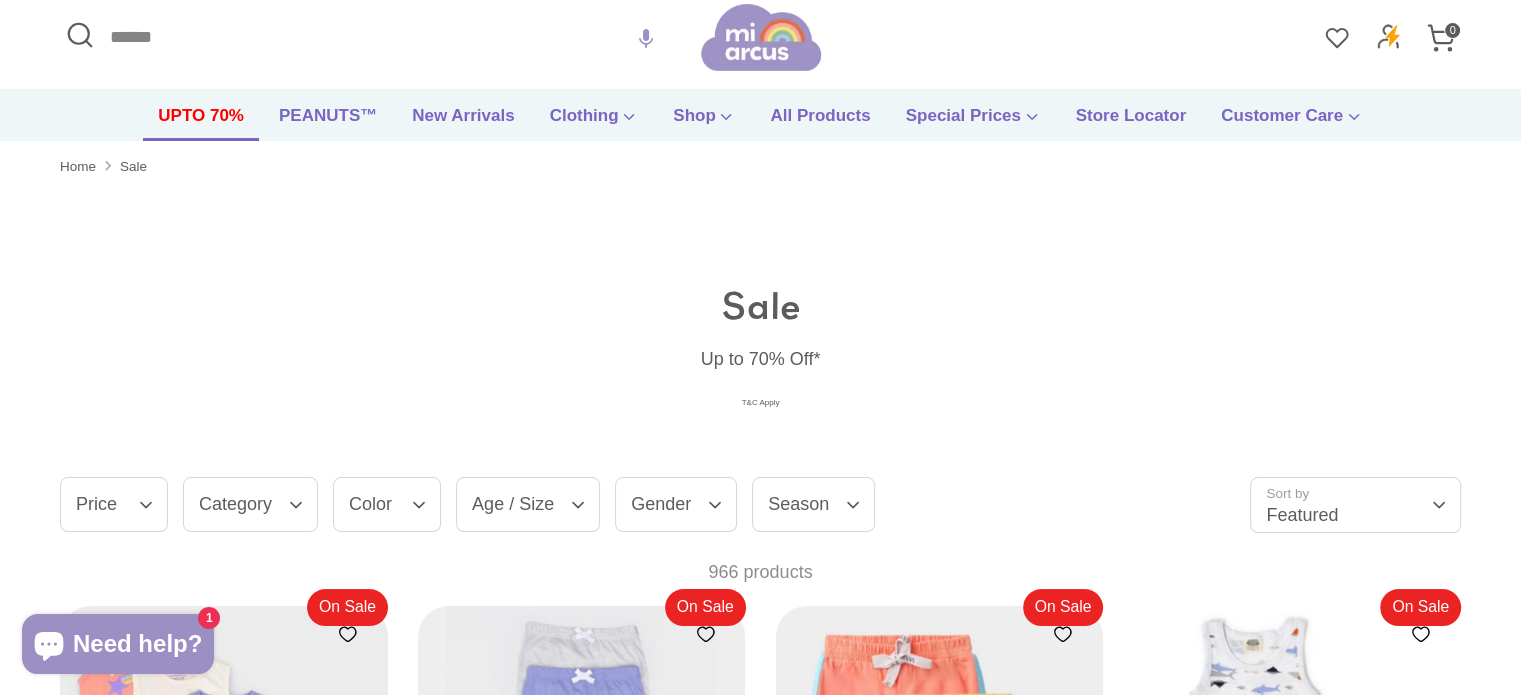 click on "Category" at bounding box center (250, 504) 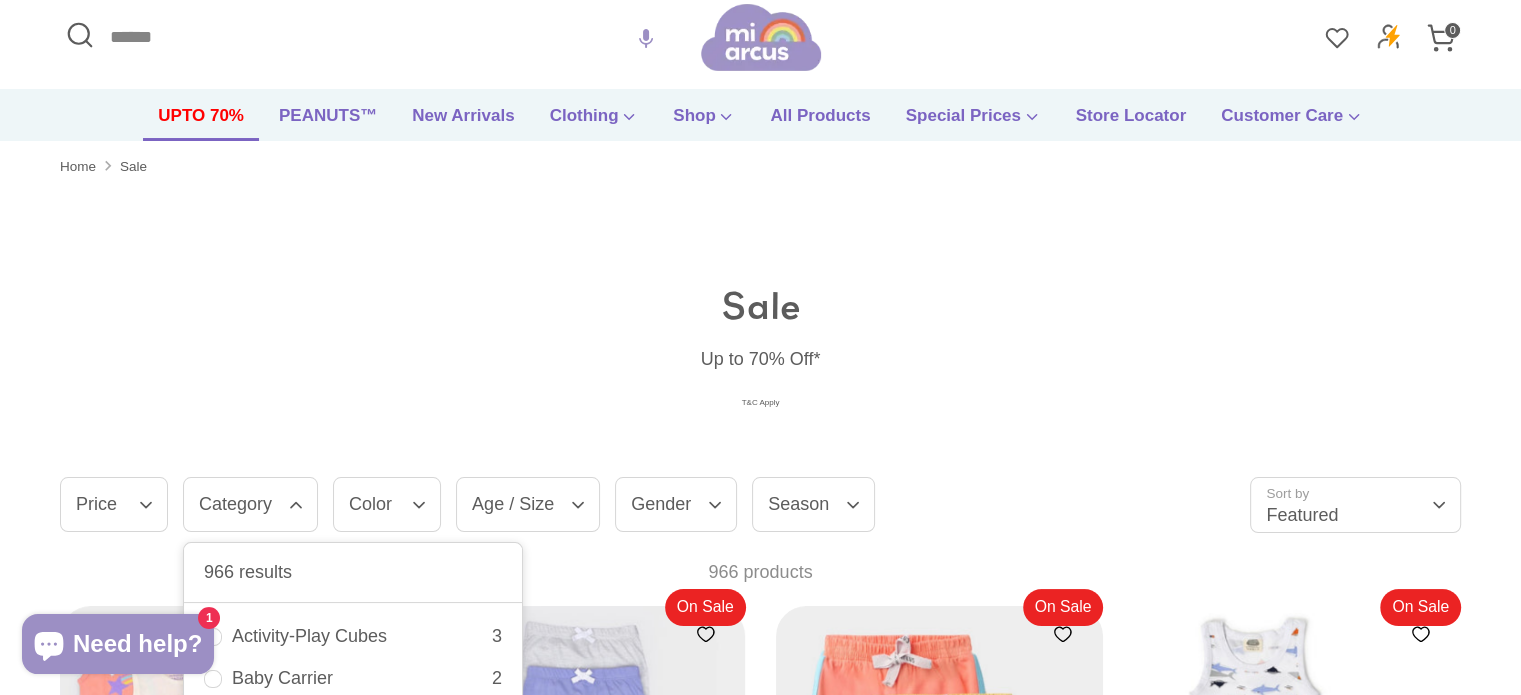 click on "Gender" at bounding box center (676, 504) 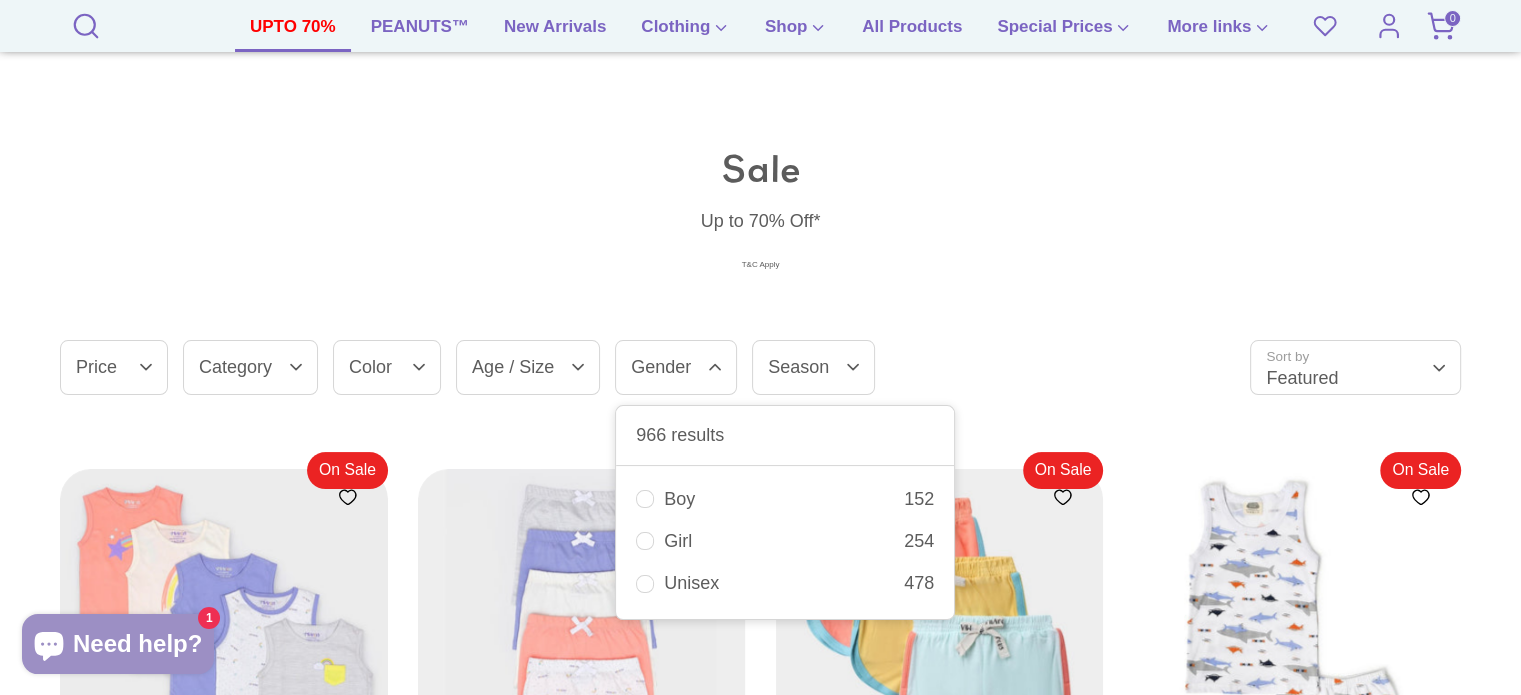 scroll, scrollTop: 208, scrollLeft: 0, axis: vertical 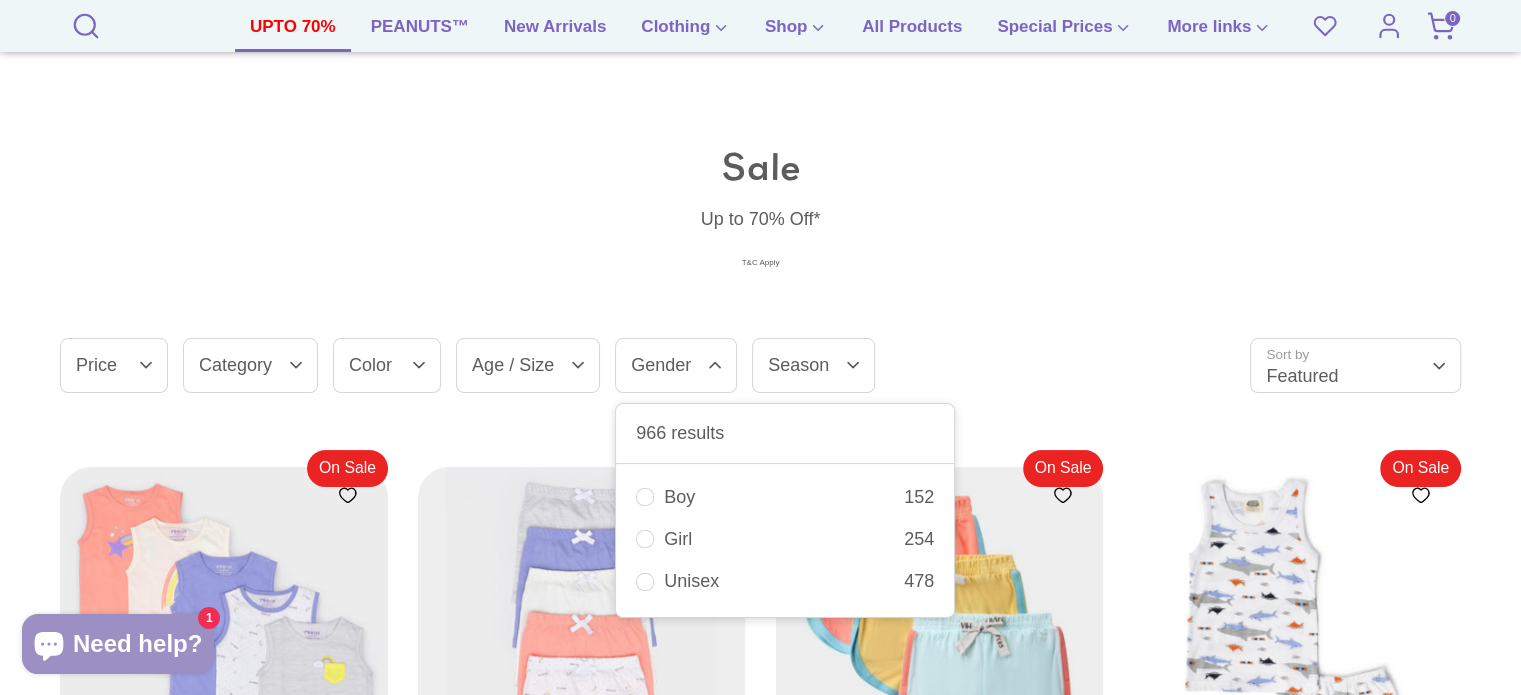 click on "Boy
152" at bounding box center [785, 497] 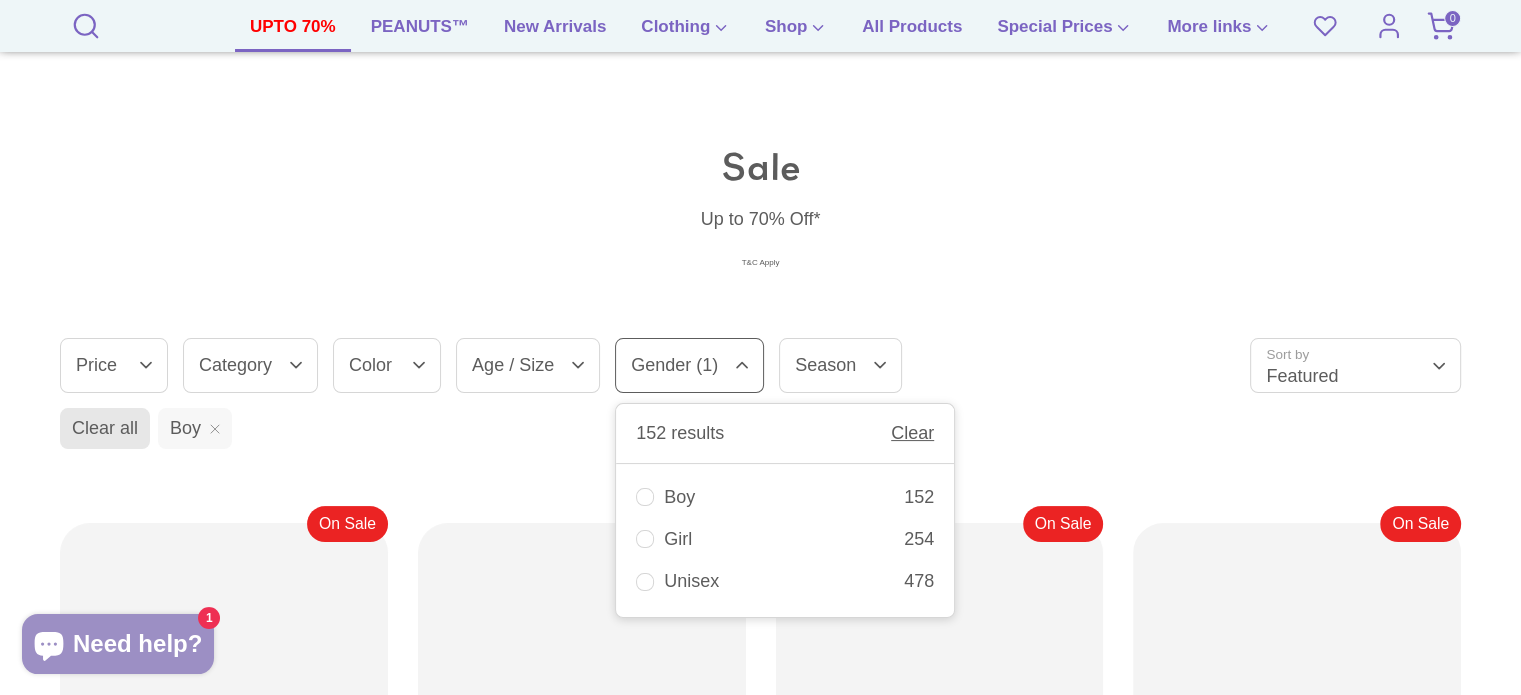 click on "Sale" at bounding box center [761, 167] 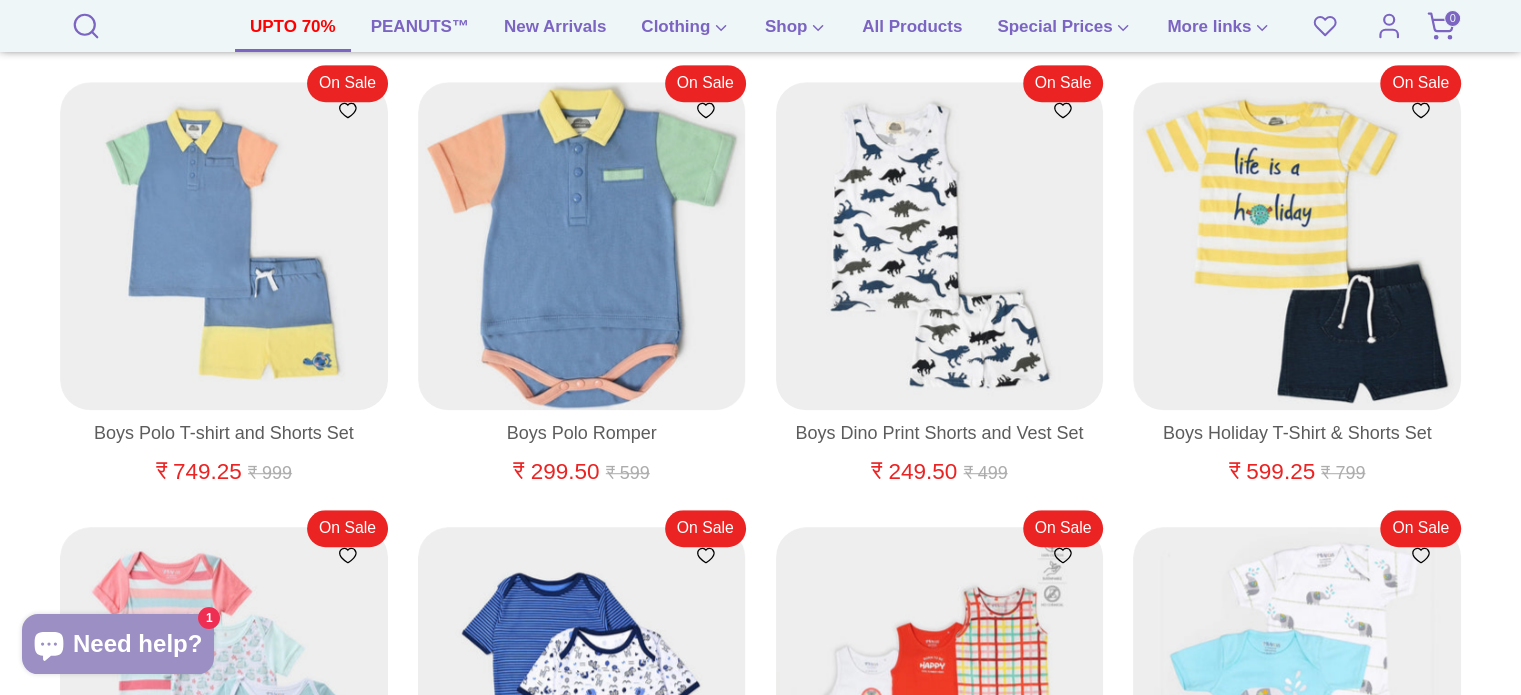 scroll, scrollTop: 1095, scrollLeft: 0, axis: vertical 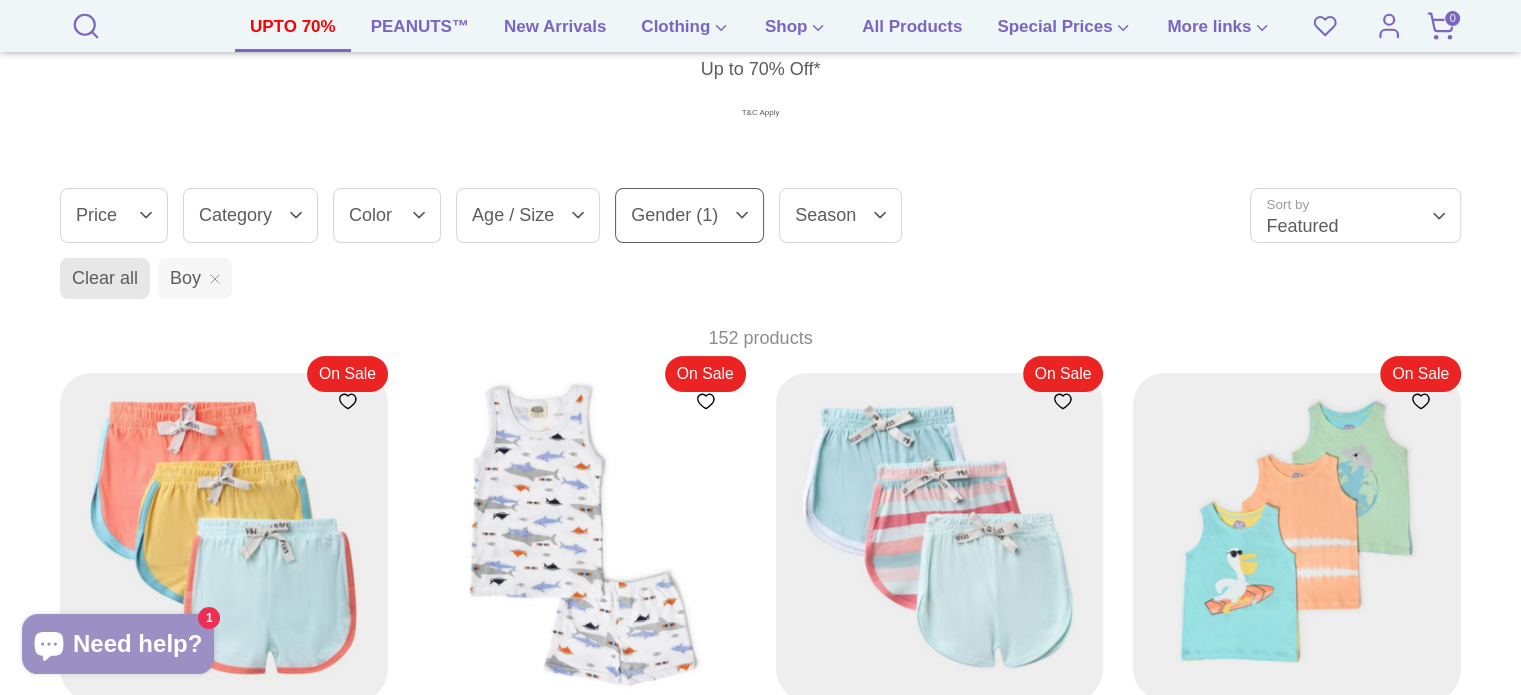 click on "Color" at bounding box center (387, 215) 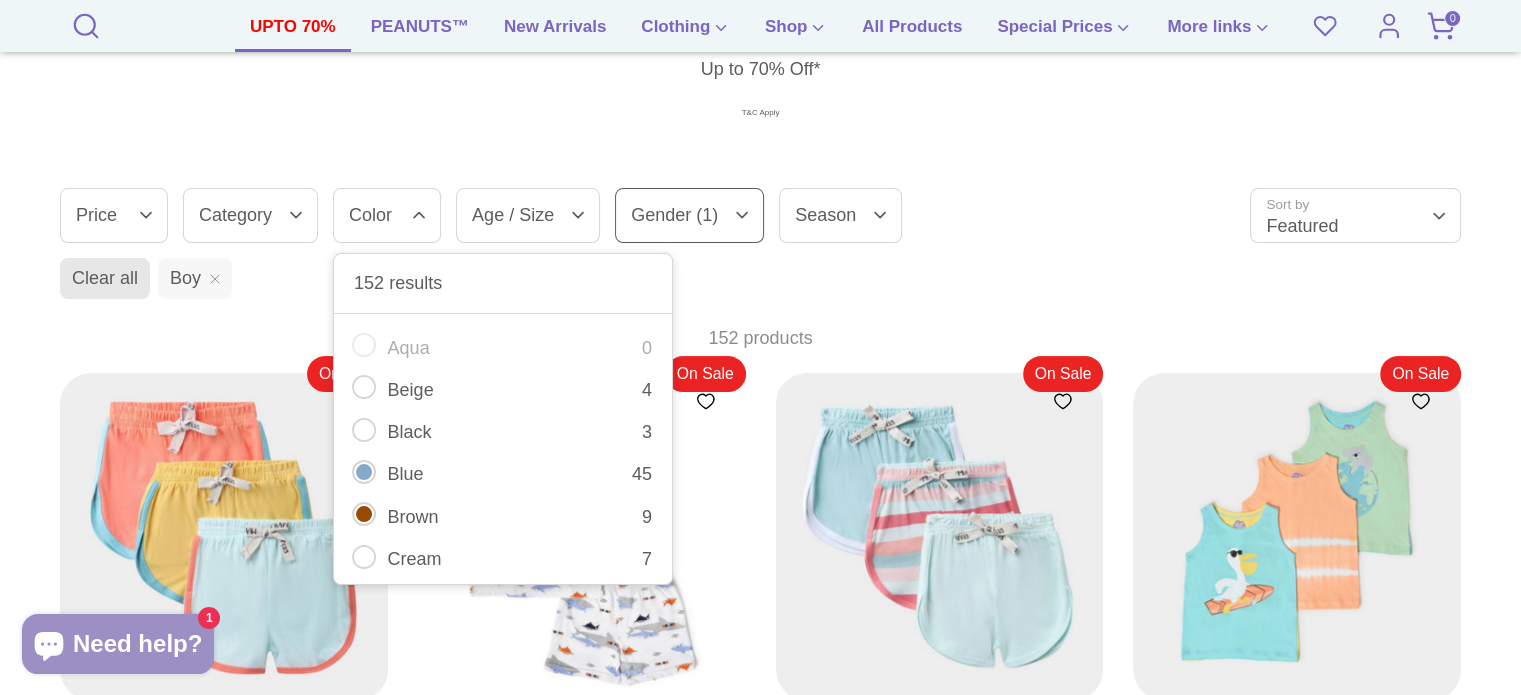 click on "Age / Size" at bounding box center [528, 215] 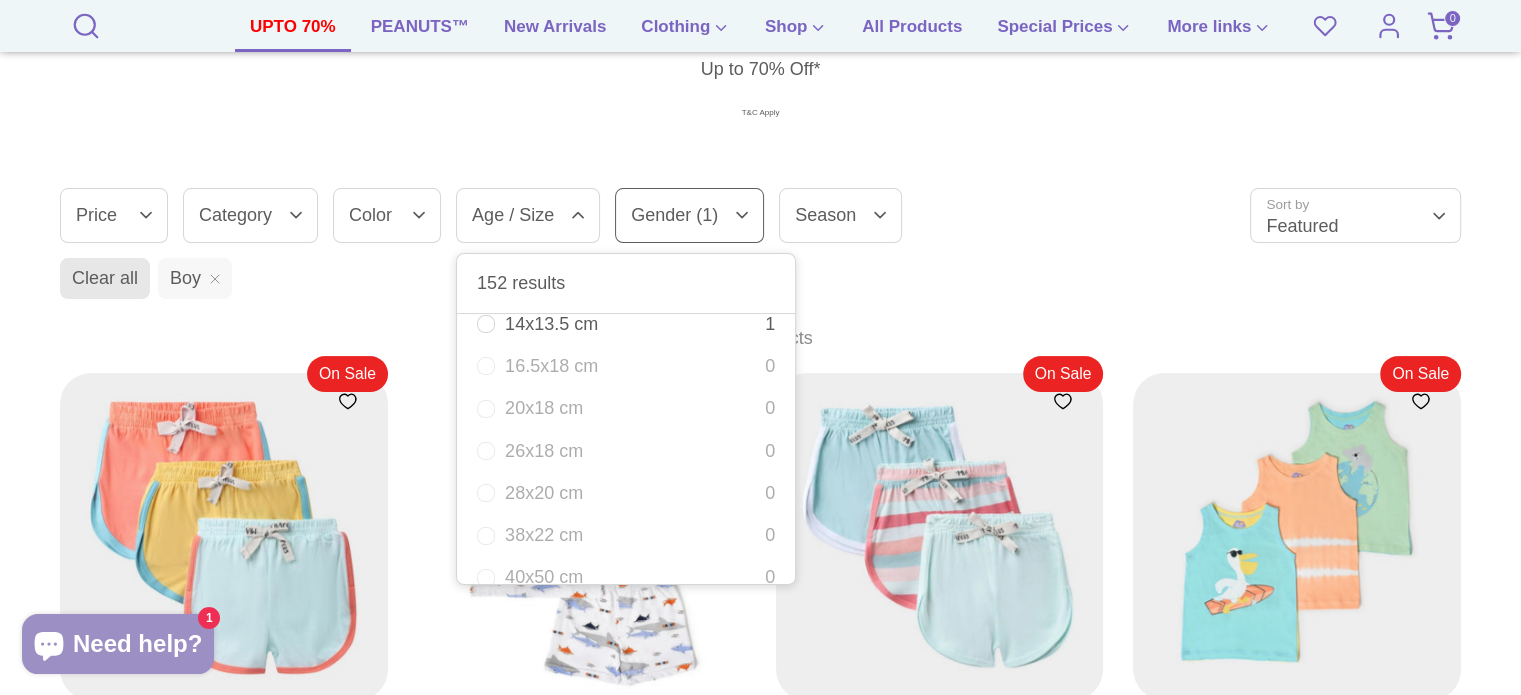 scroll, scrollTop: 320, scrollLeft: 0, axis: vertical 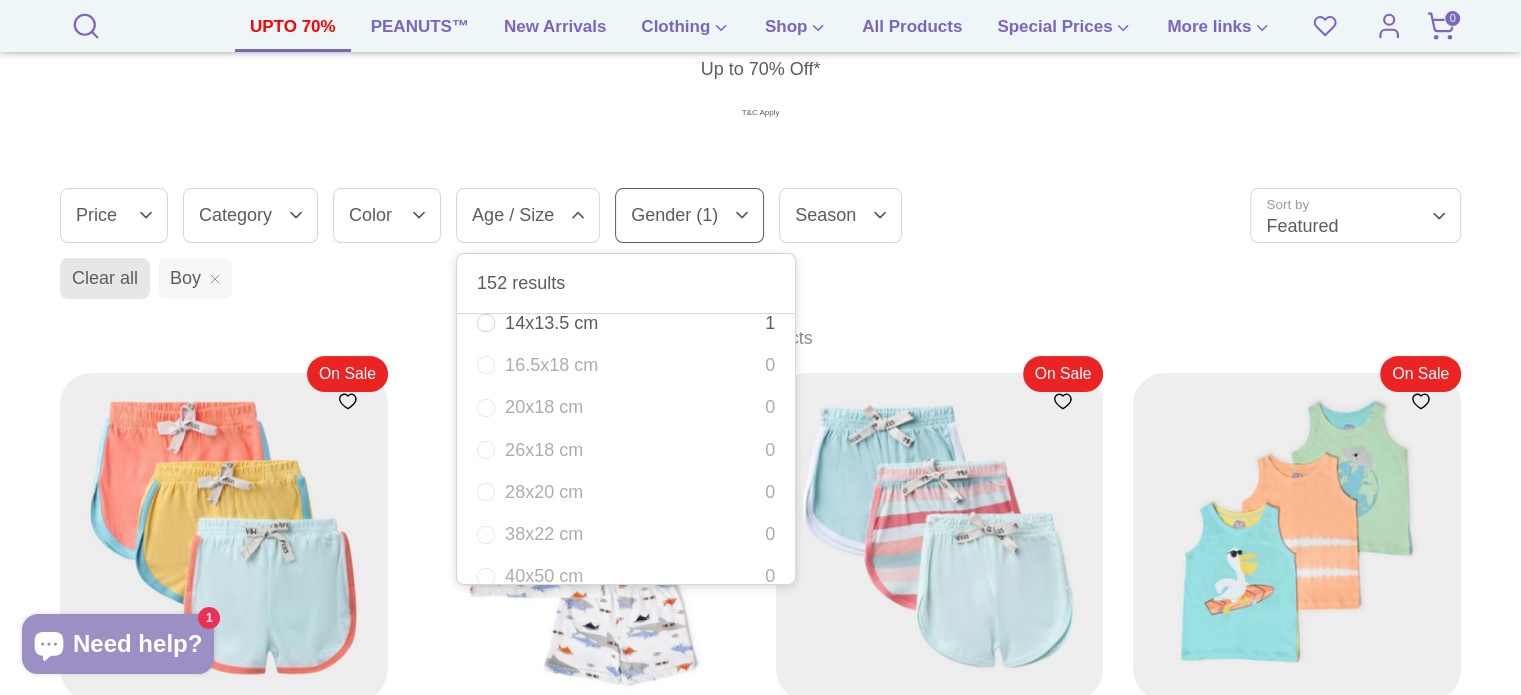 click on "Sale
Up to 70% Off*
T&C Apply" at bounding box center [760, 60] 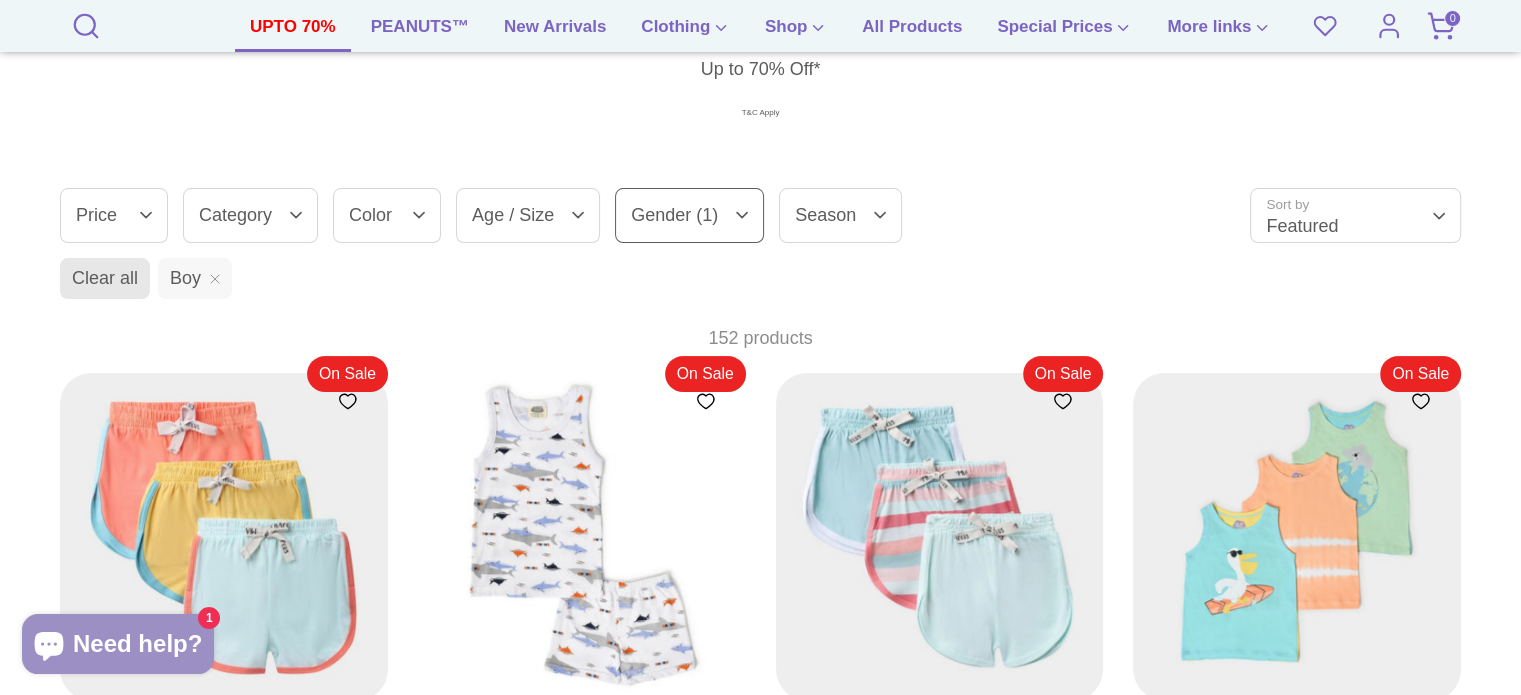 click on "Sort by
Featured" at bounding box center (1355, 215) 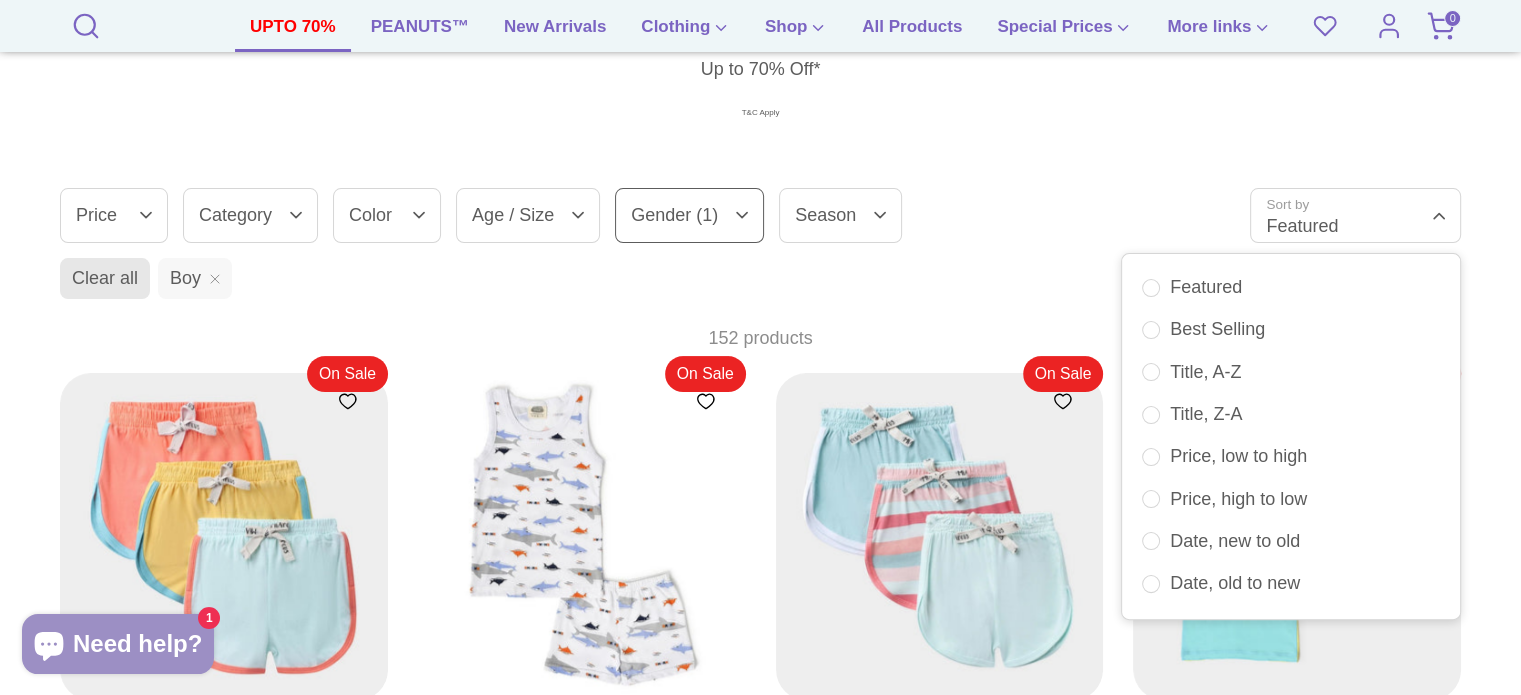 click on "Price, low to high" at bounding box center [1291, 456] 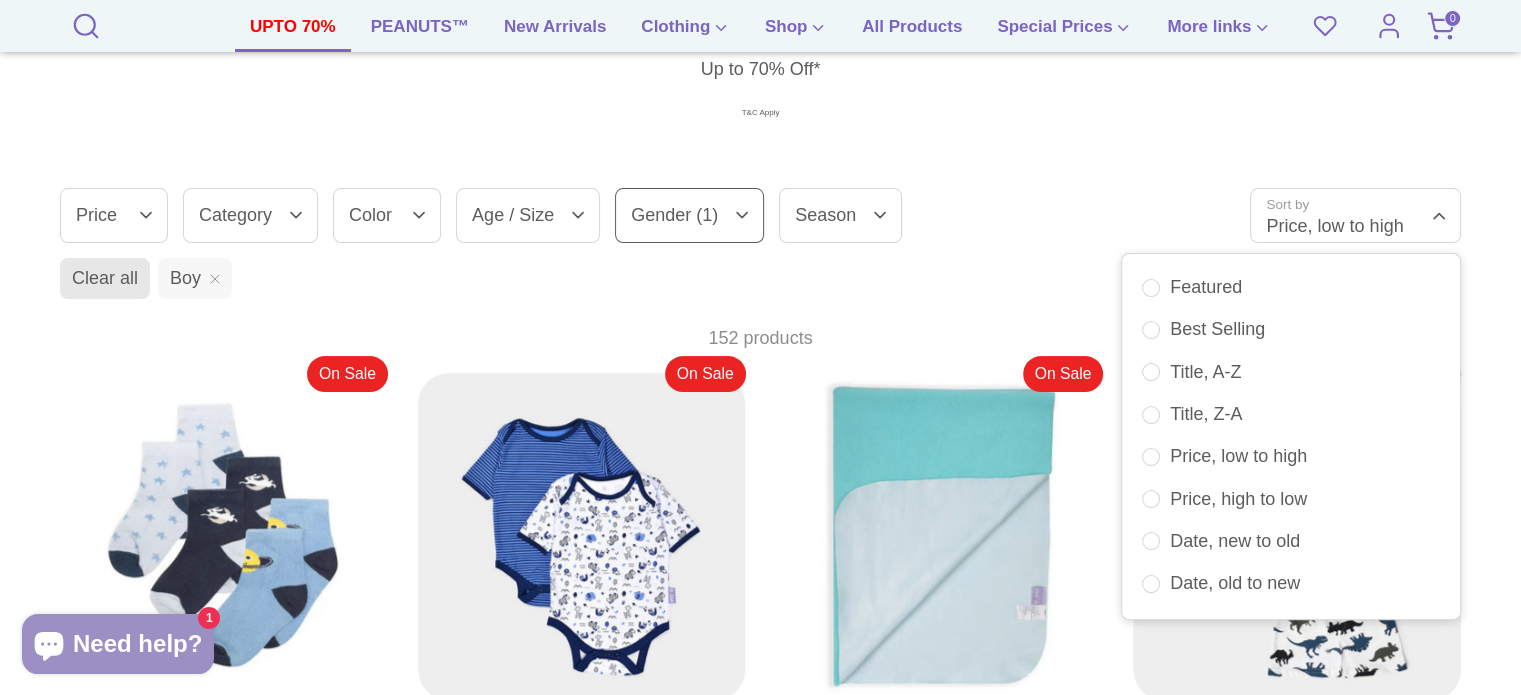 click on "Sale
Up to 70% Off*
T&C Apply" at bounding box center [760, 60] 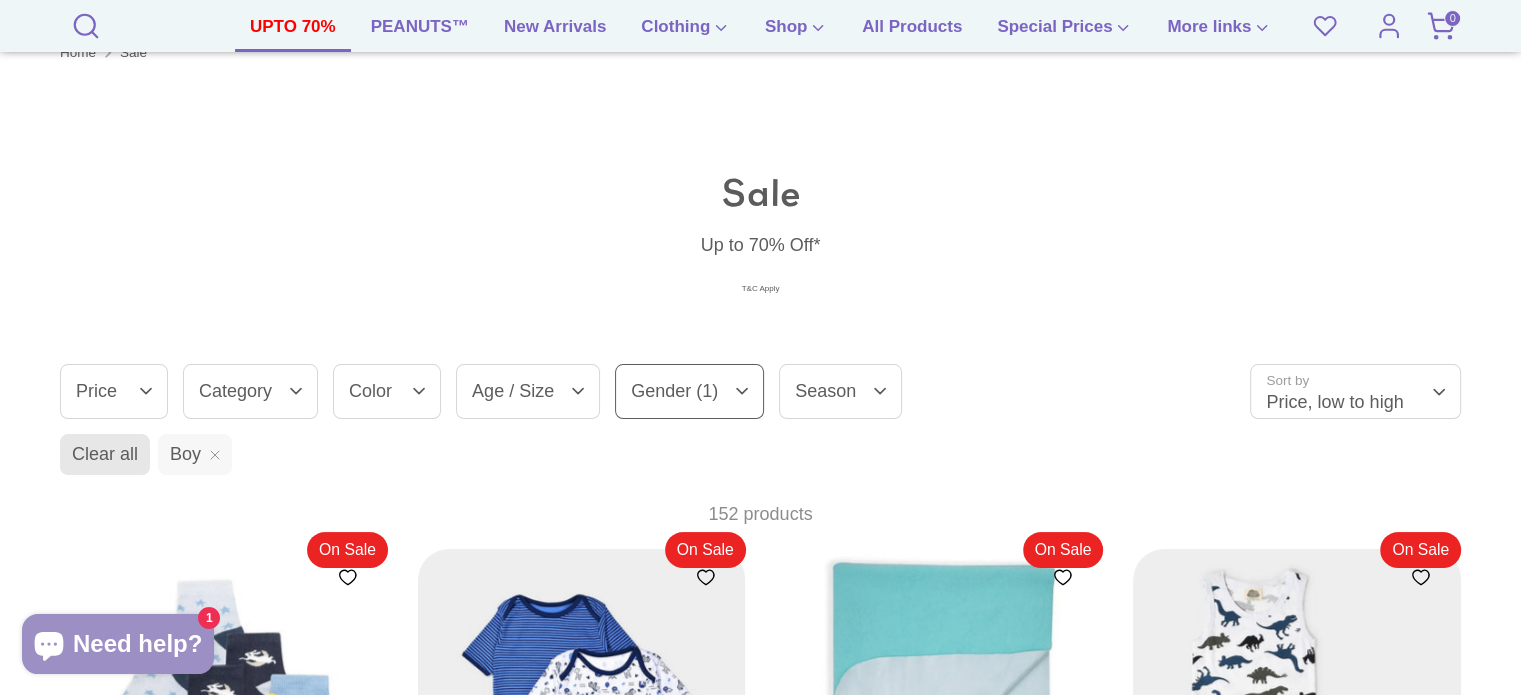 scroll, scrollTop: 216, scrollLeft: 0, axis: vertical 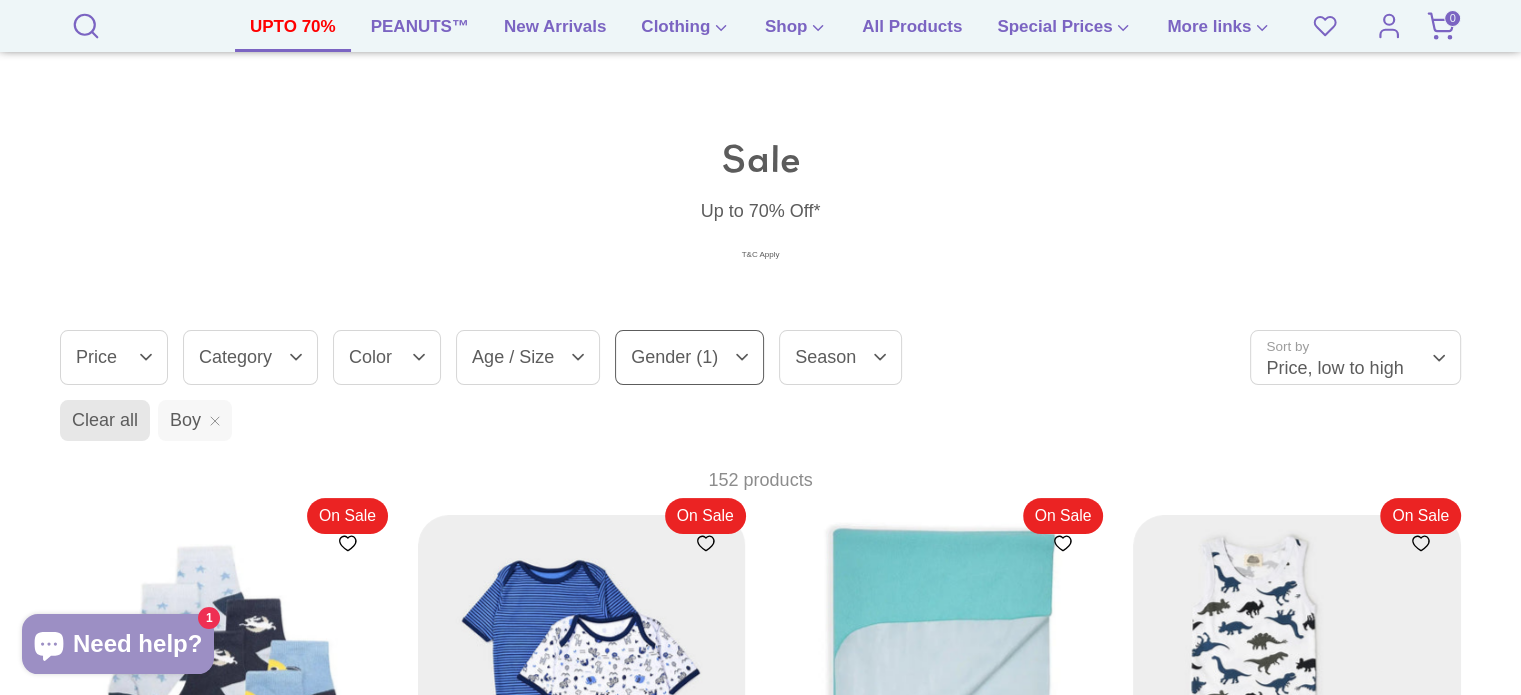 click on "Season" at bounding box center [840, 357] 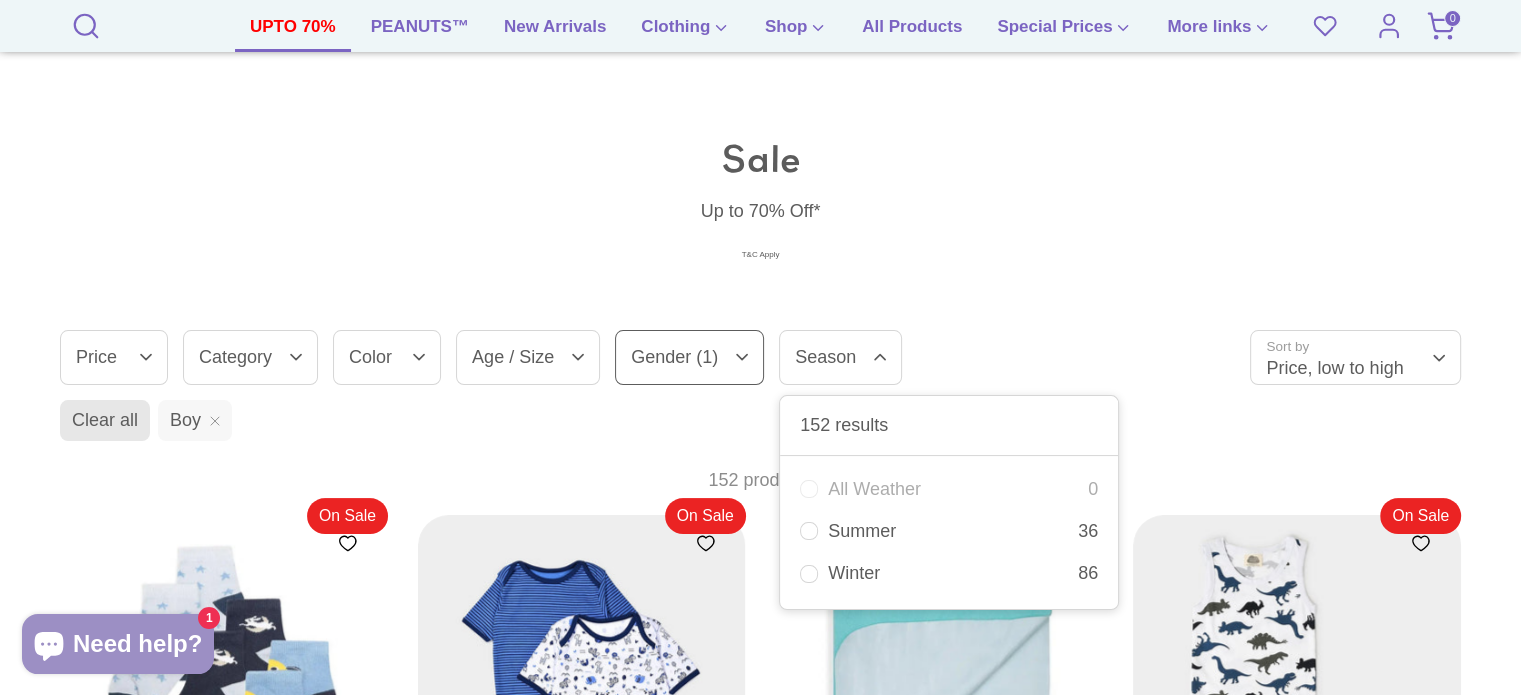 click on "Winter
86" at bounding box center (949, 573) 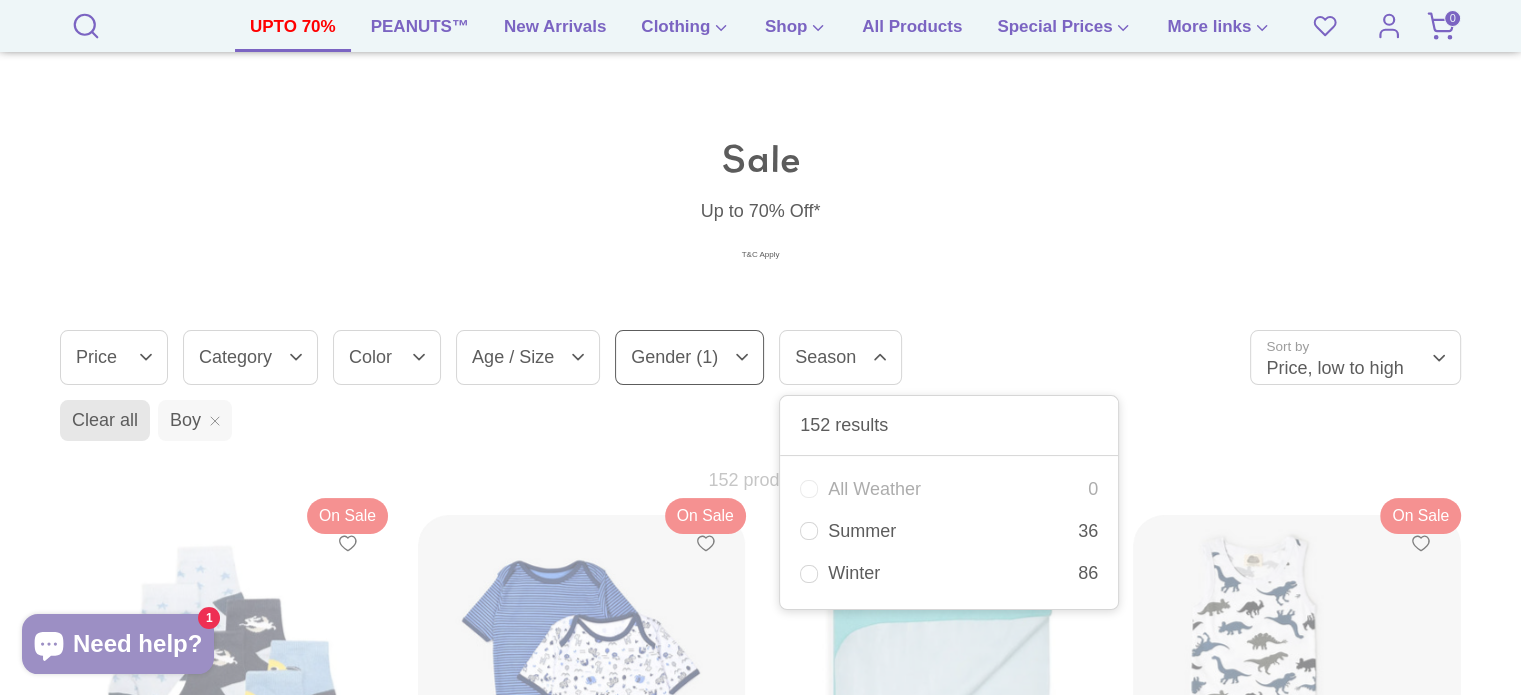 click on "Sale" at bounding box center (761, 159) 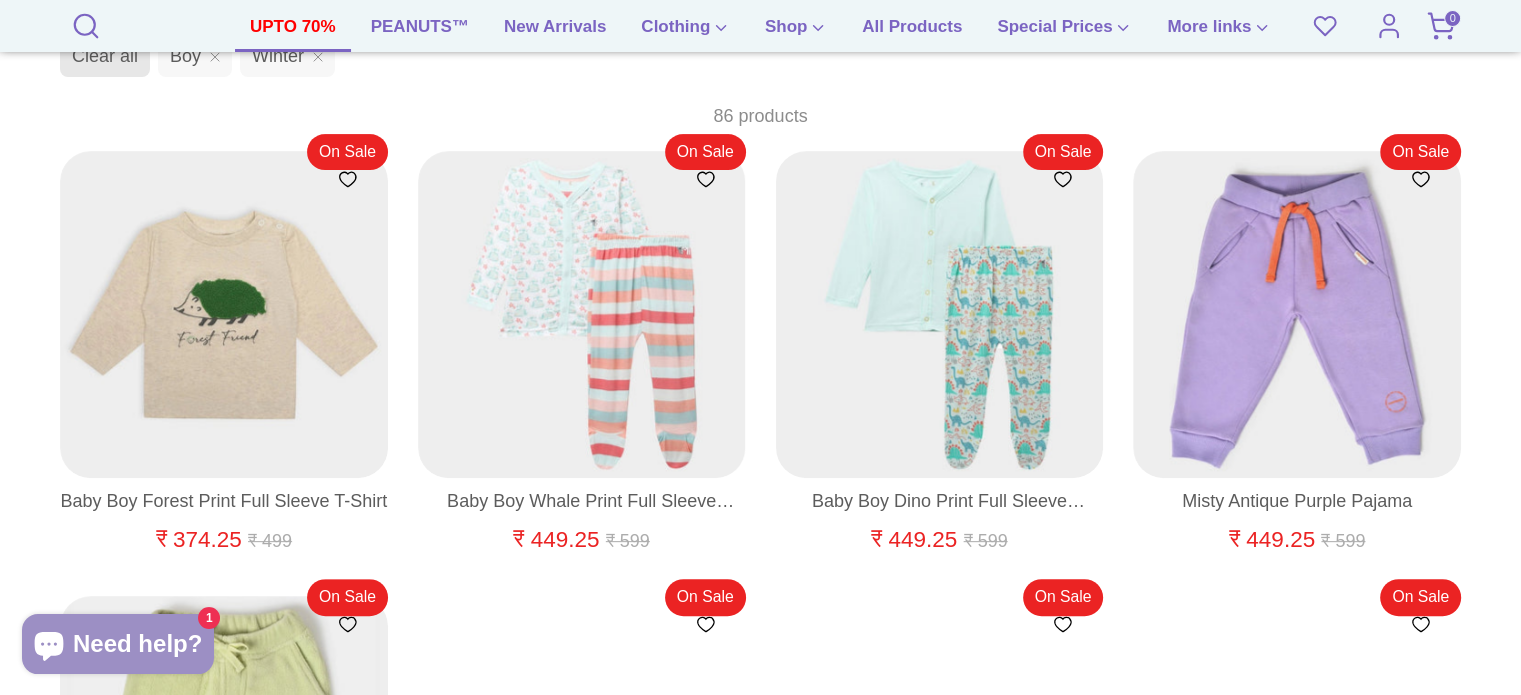 scroll, scrollTop: 596, scrollLeft: 0, axis: vertical 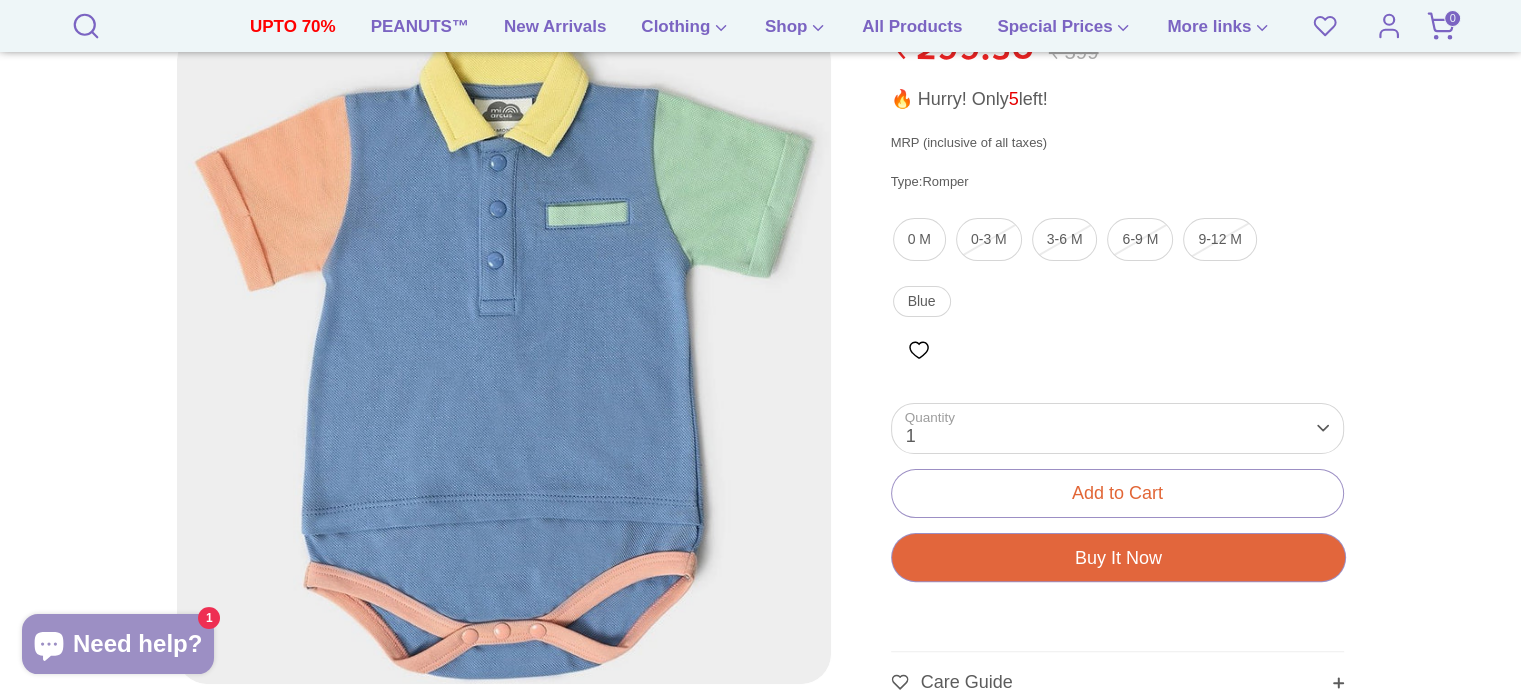click at bounding box center [504, 357] 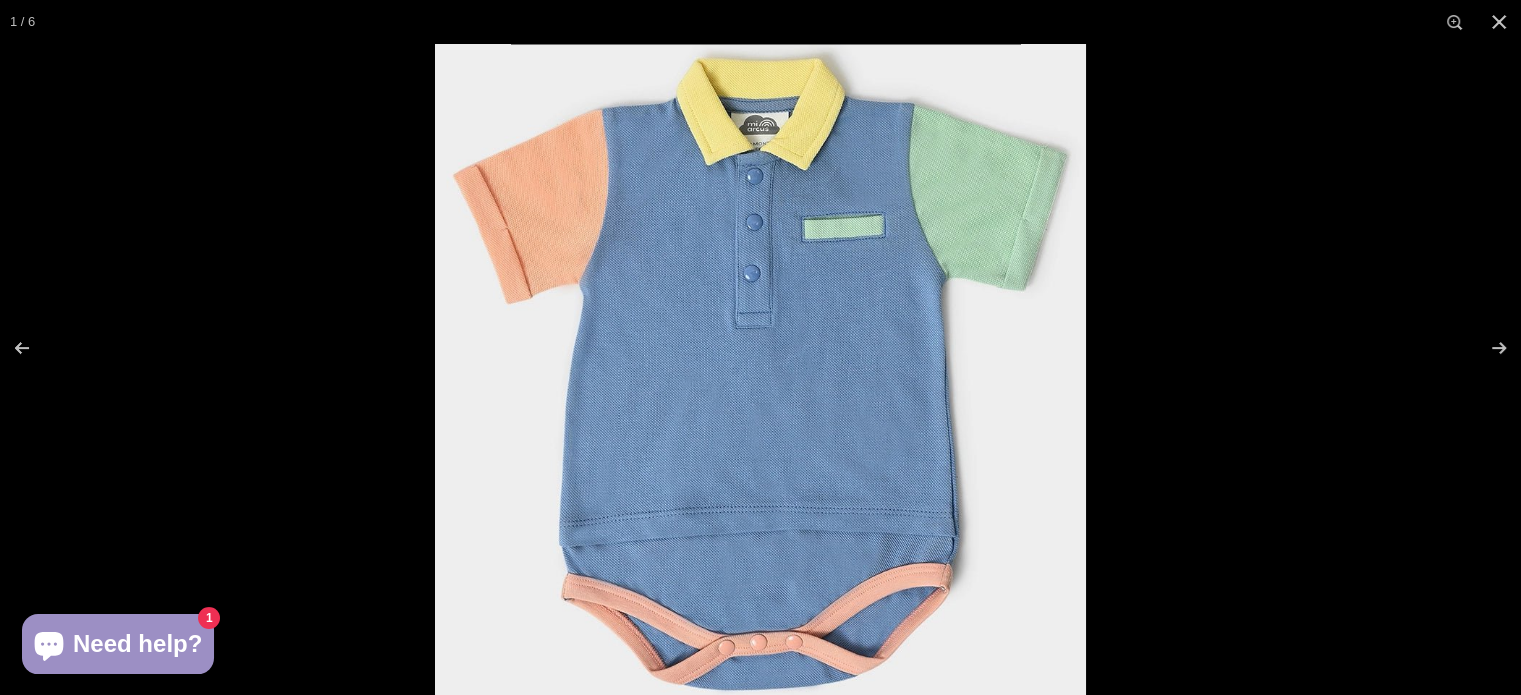 click at bounding box center (760, 369) 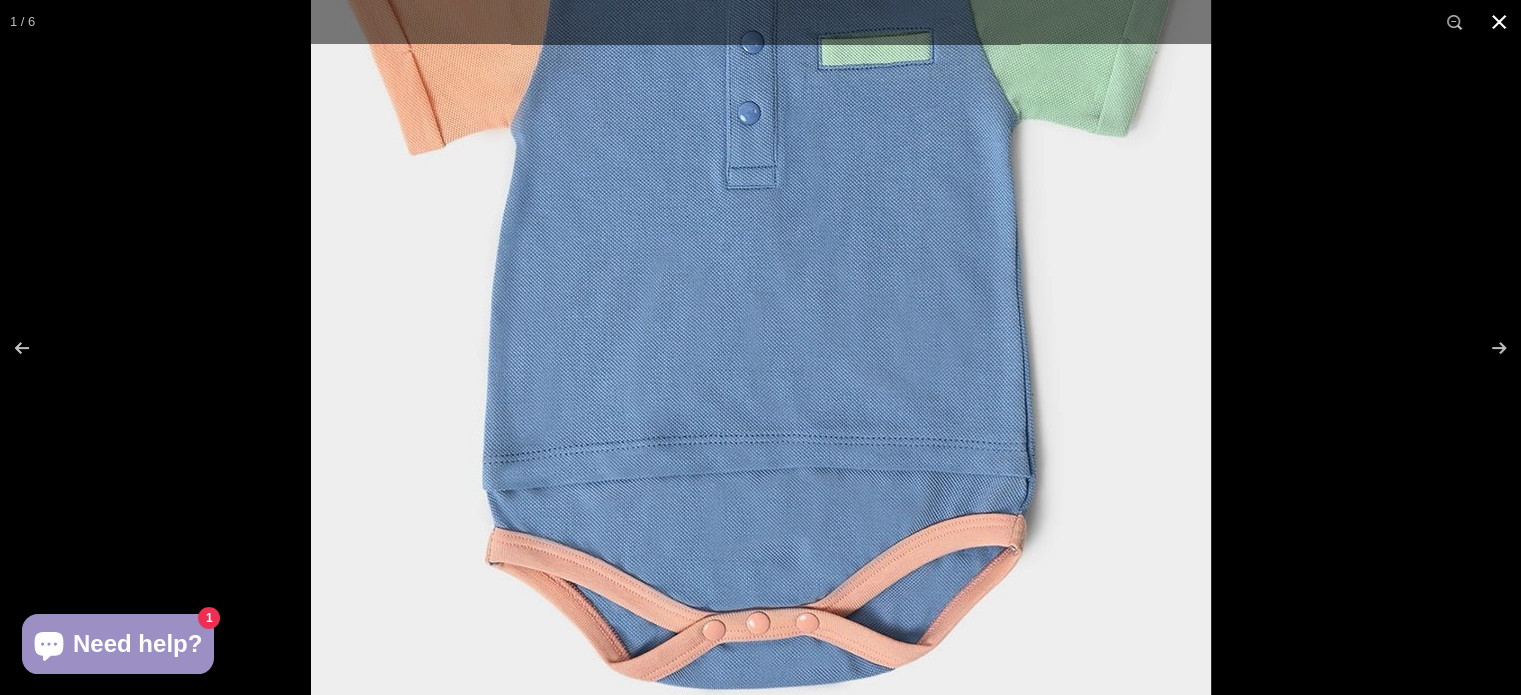 click at bounding box center (1071, 143) 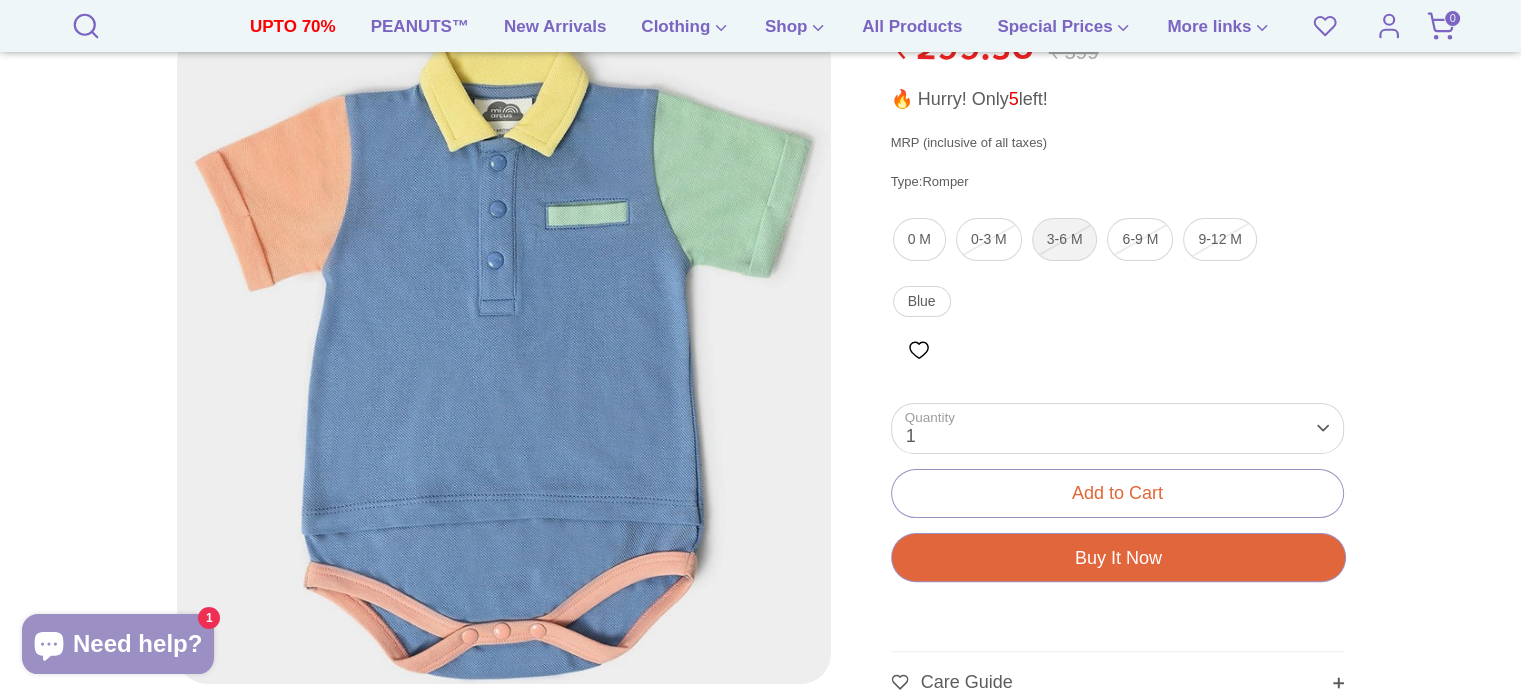 click on "3-6 M" at bounding box center (1065, 239) 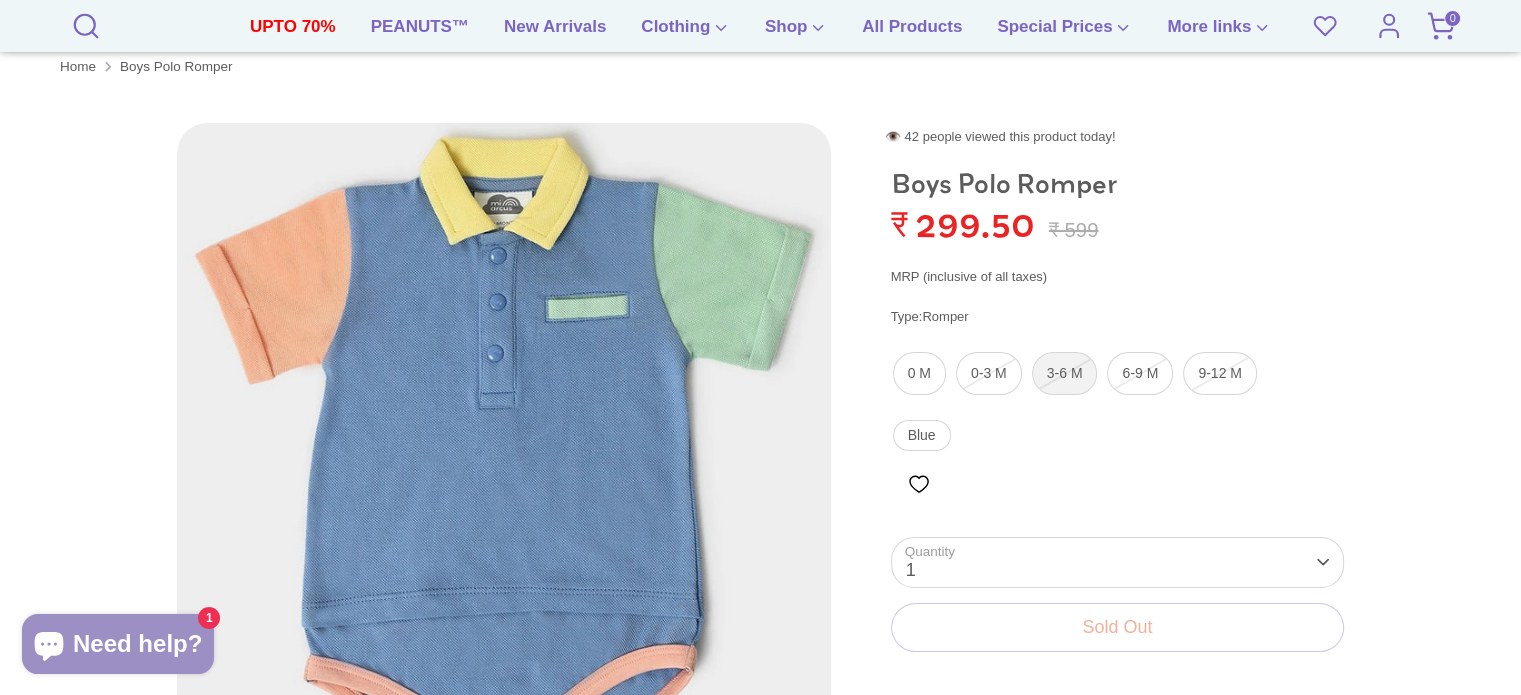scroll, scrollTop: 167, scrollLeft: 0, axis: vertical 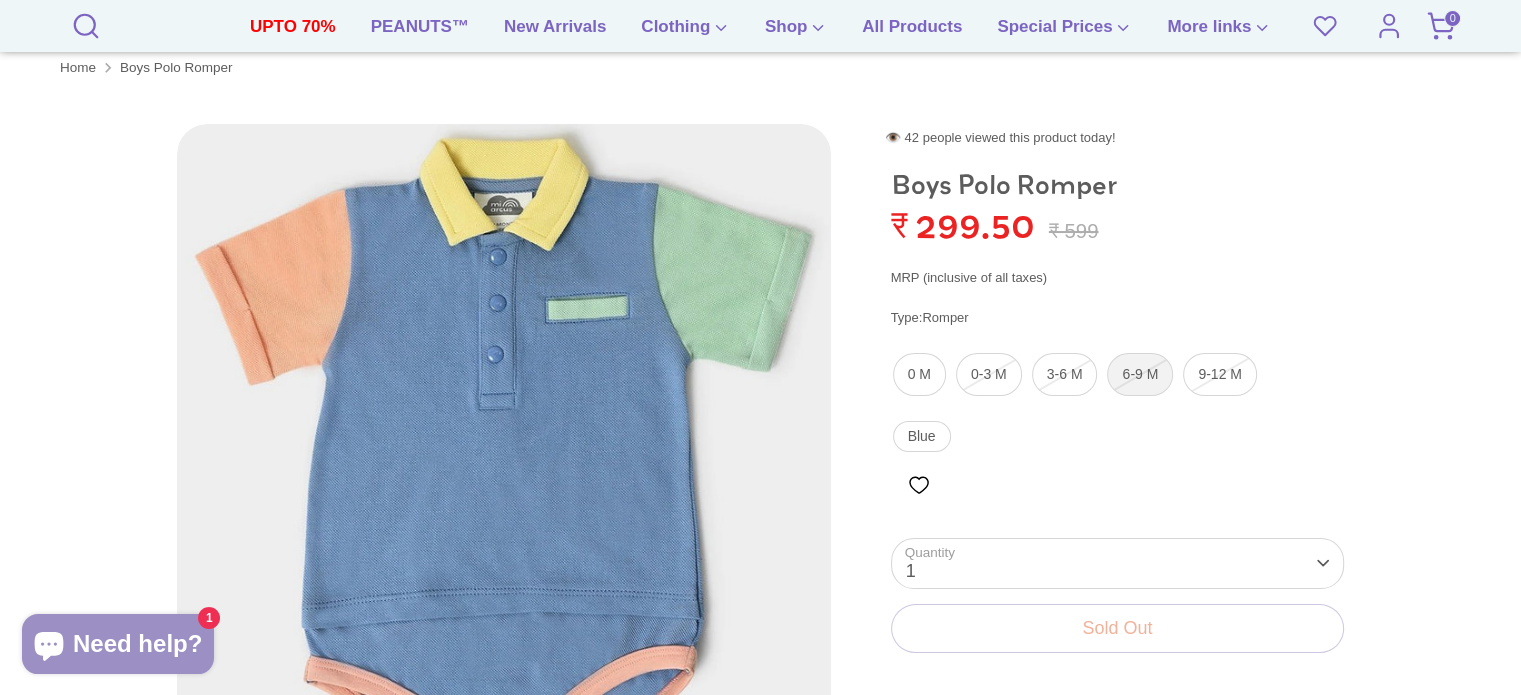 click on "6-9 M" at bounding box center (1140, 374) 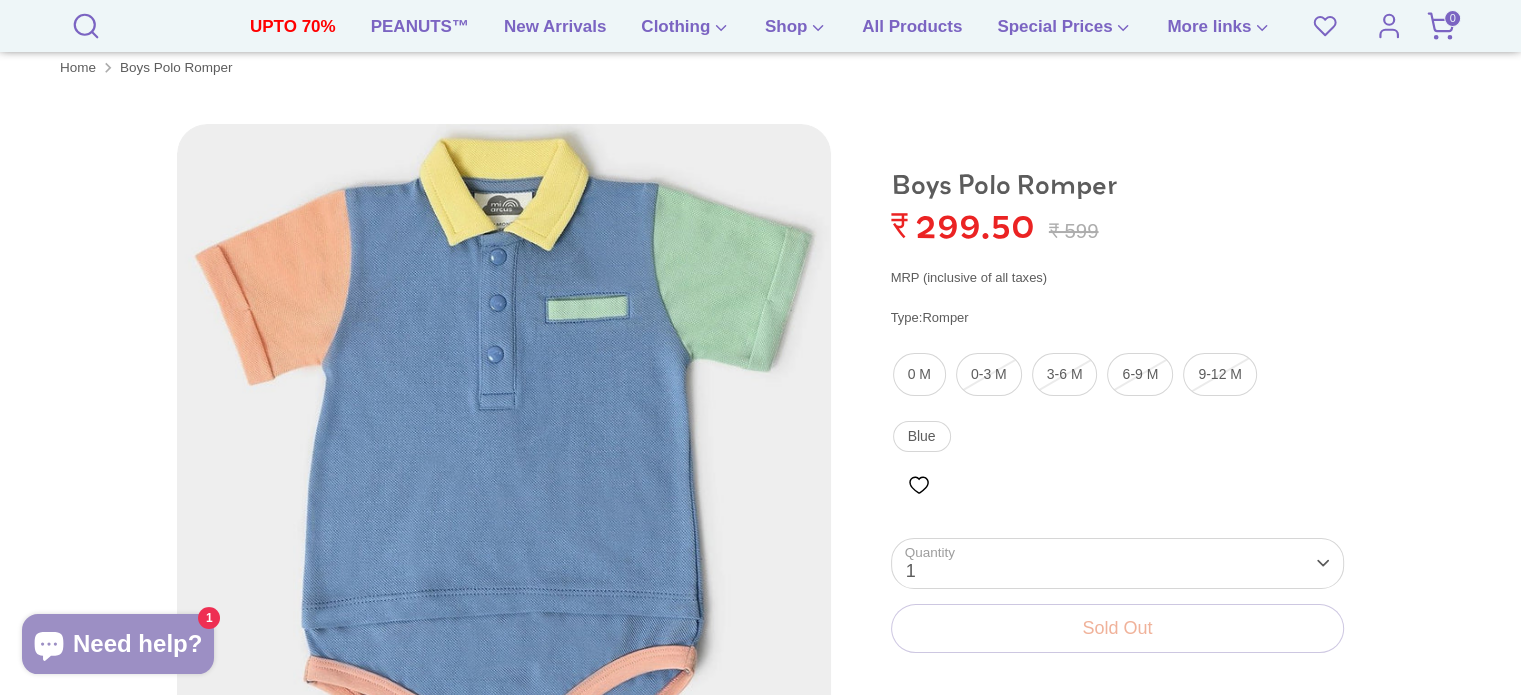 click on "**********" at bounding box center (1117, 661) 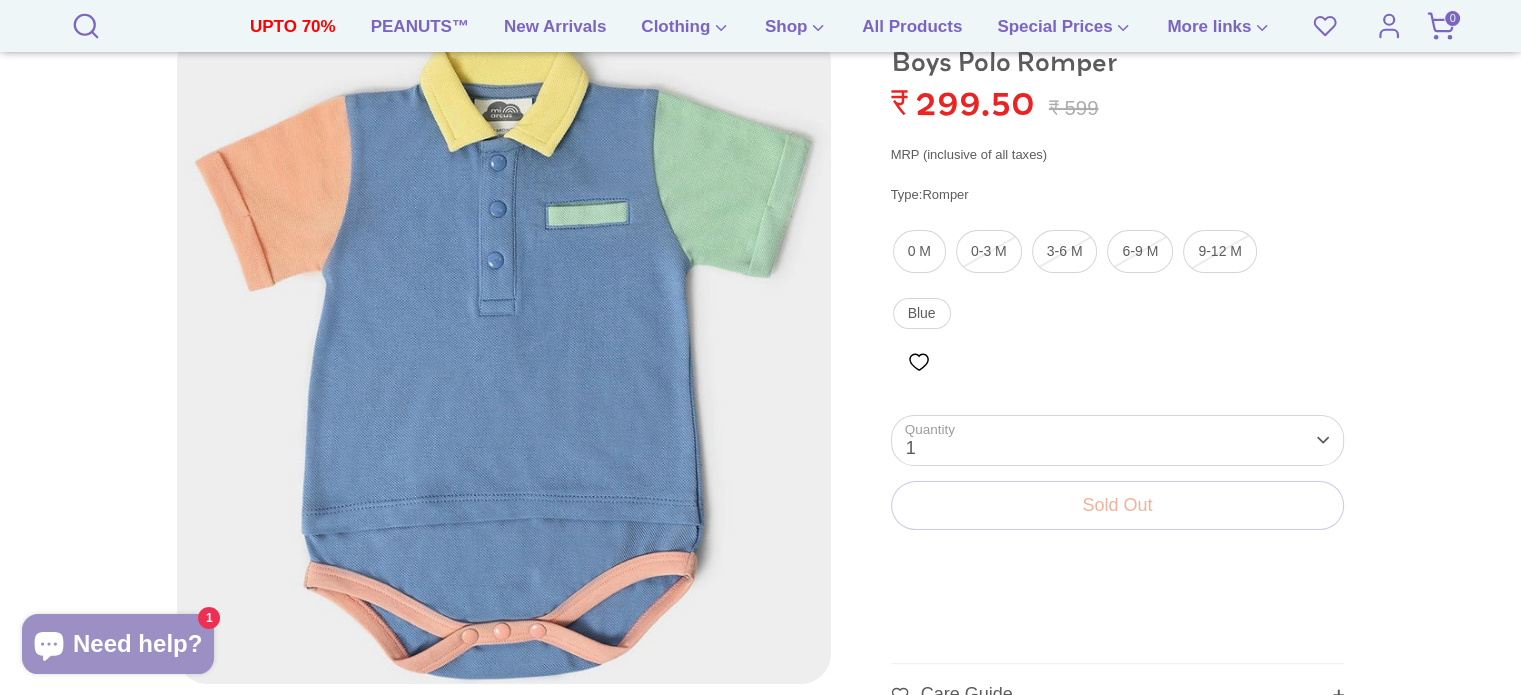 scroll, scrollTop: 0, scrollLeft: 0, axis: both 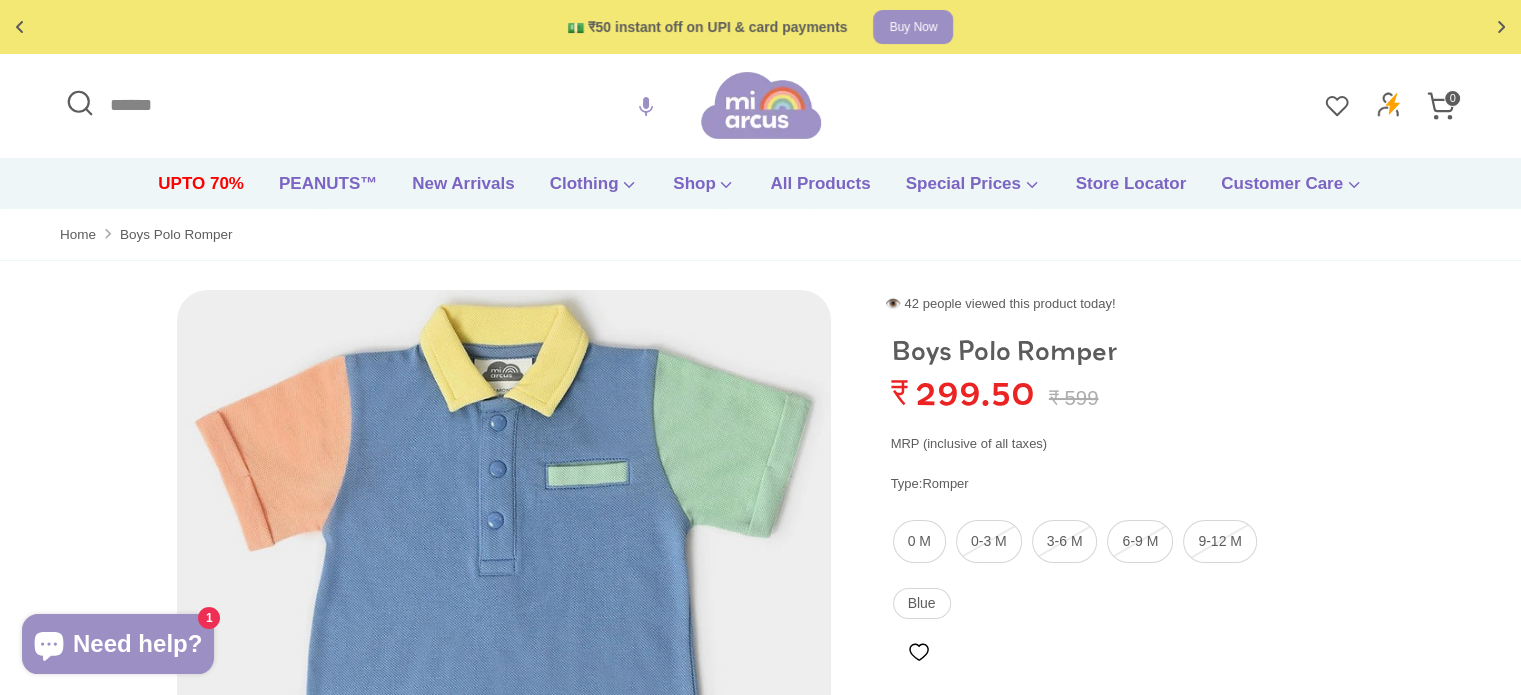 click on "Search
Search
Search
Search
Search
Close search
Order History
Logout" at bounding box center [760, 105] 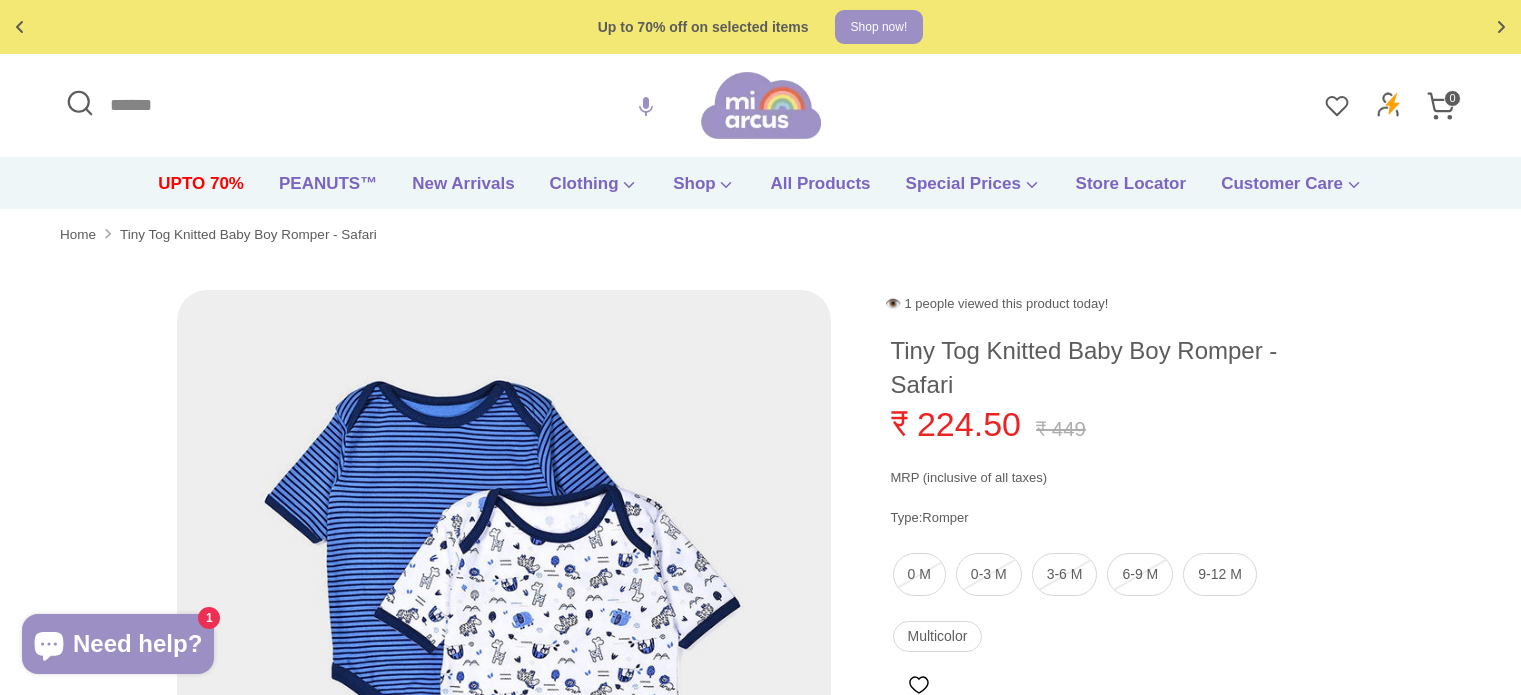 scroll, scrollTop: 0, scrollLeft: 0, axis: both 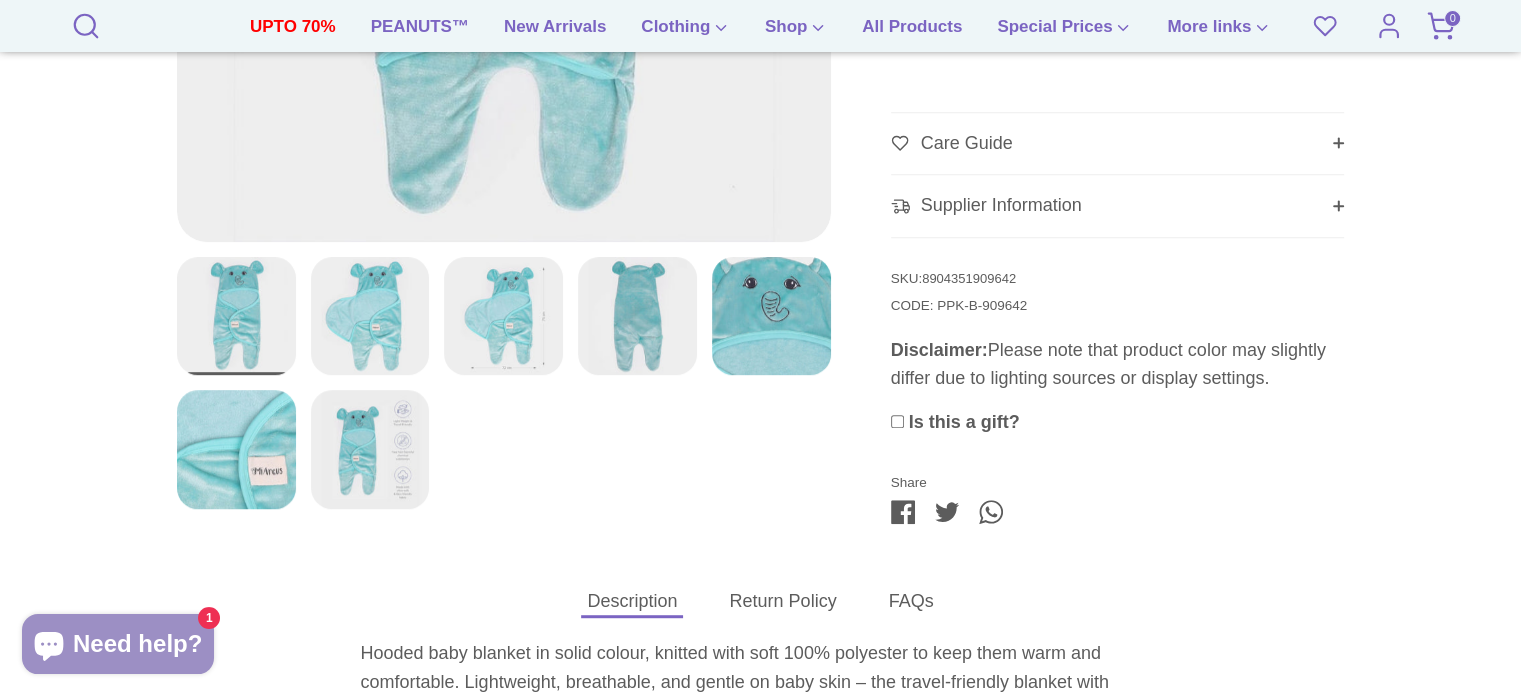 click at bounding box center (503, 316) 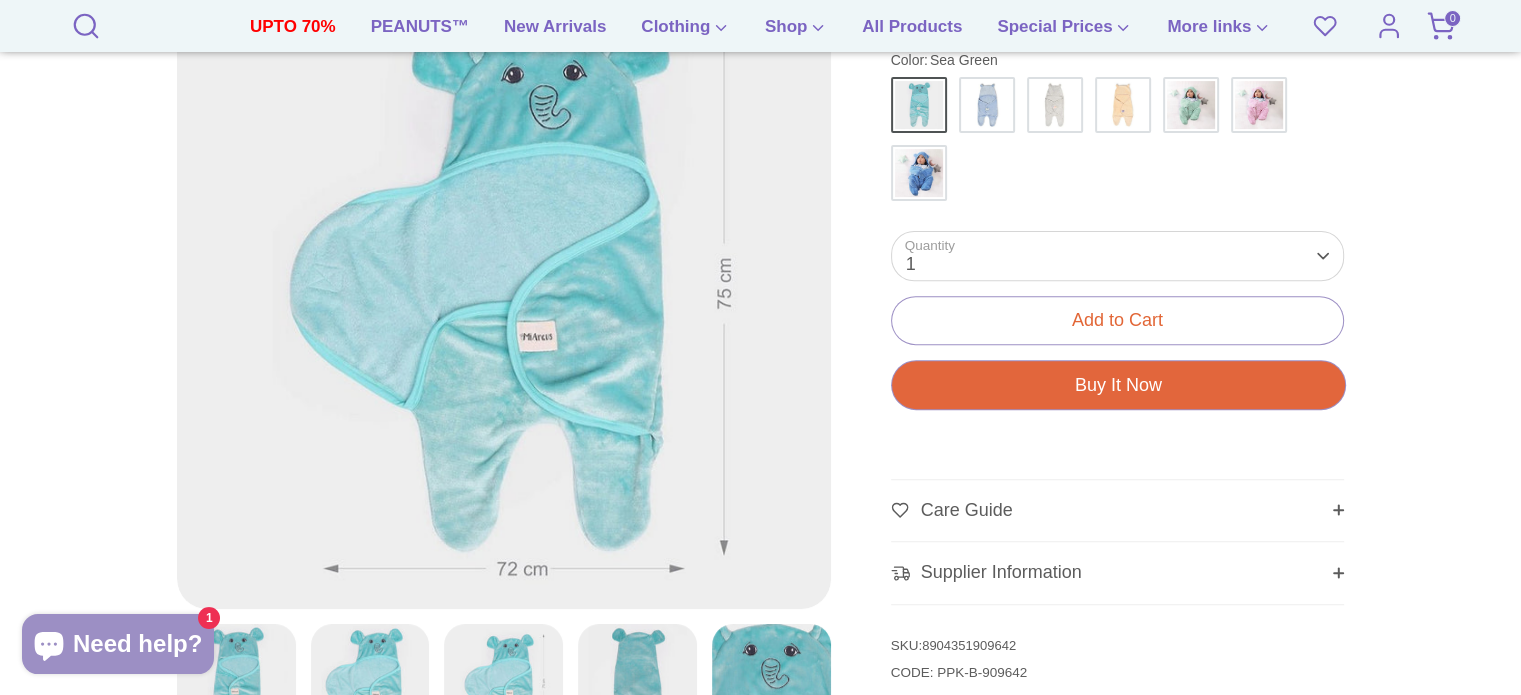 scroll, scrollTop: 664, scrollLeft: 0, axis: vertical 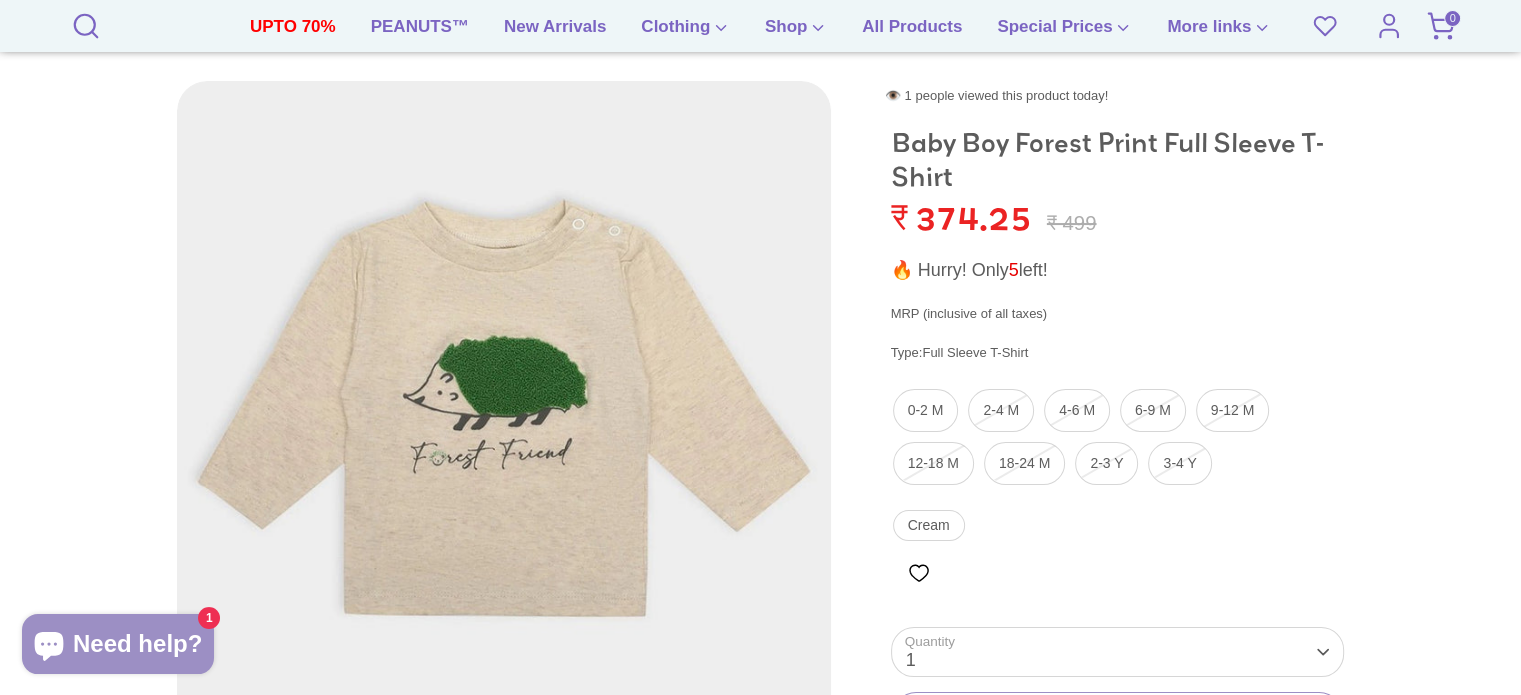 click at bounding box center [504, 408] 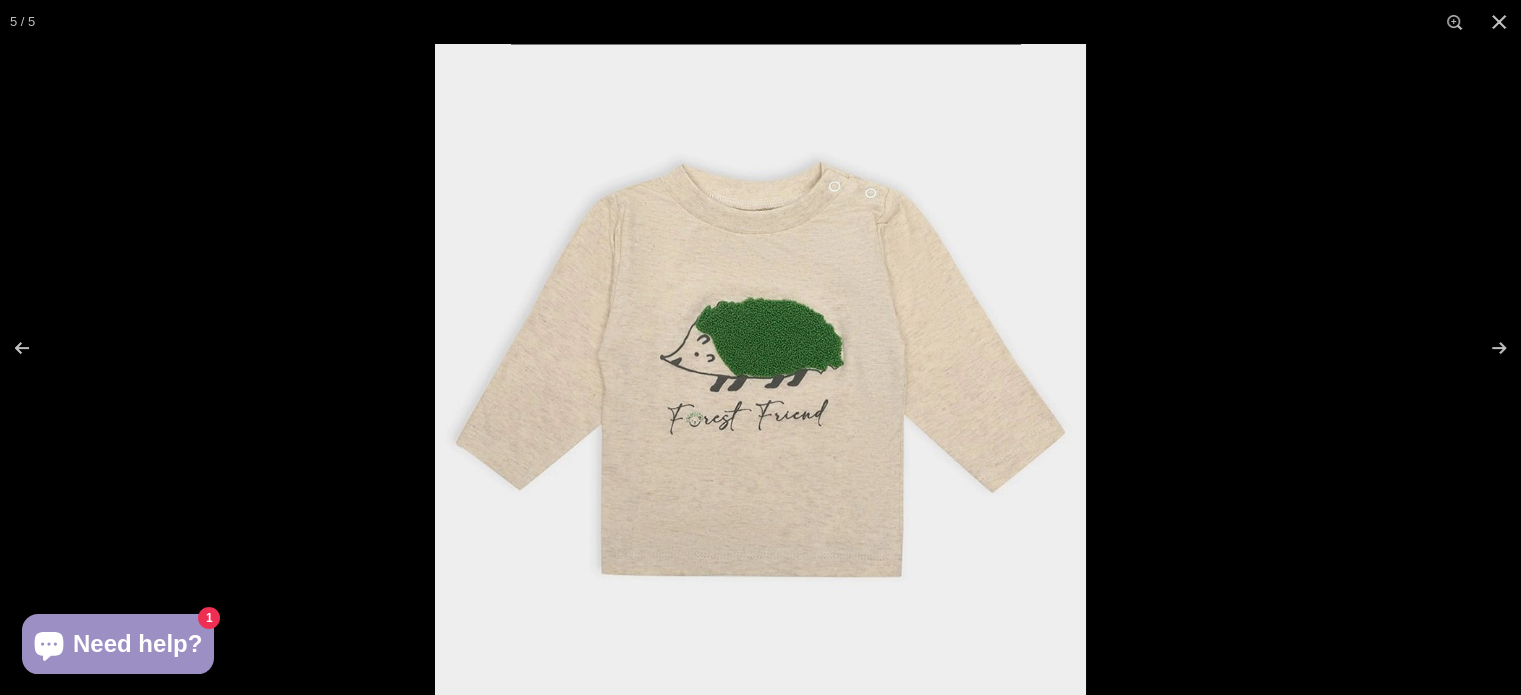 click at bounding box center [760, 369] 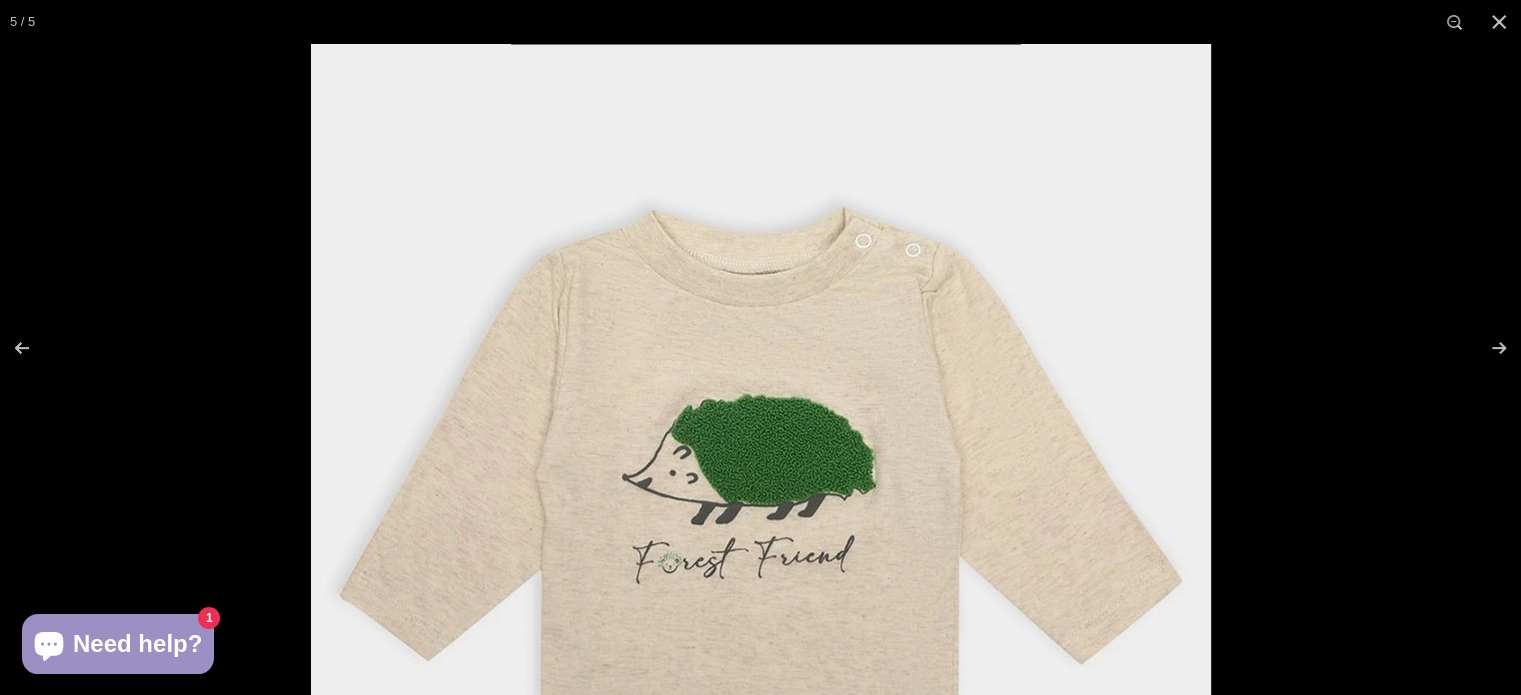 drag, startPoint x: 369, startPoint y: 326, endPoint x: 954, endPoint y: 239, distance: 591.43384 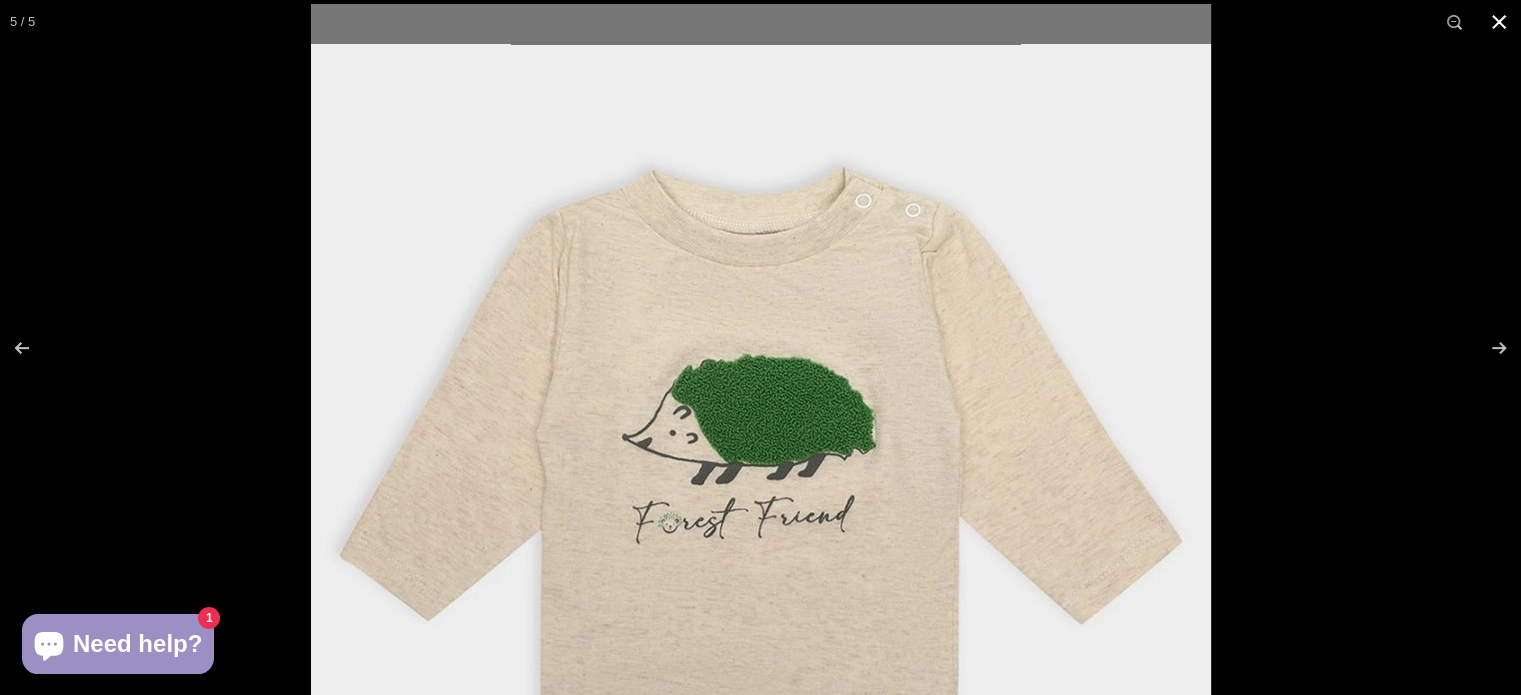 click at bounding box center [1499, 22] 